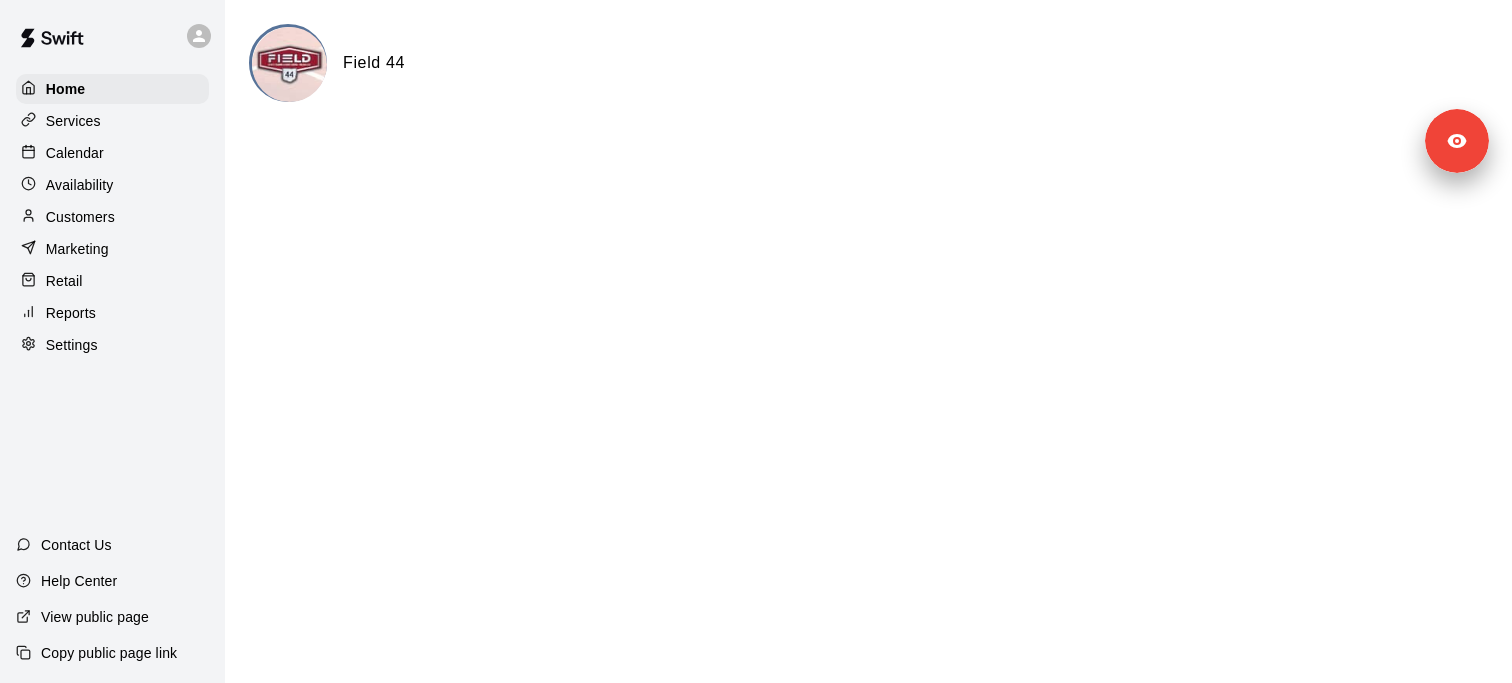 scroll, scrollTop: 0, scrollLeft: 0, axis: both 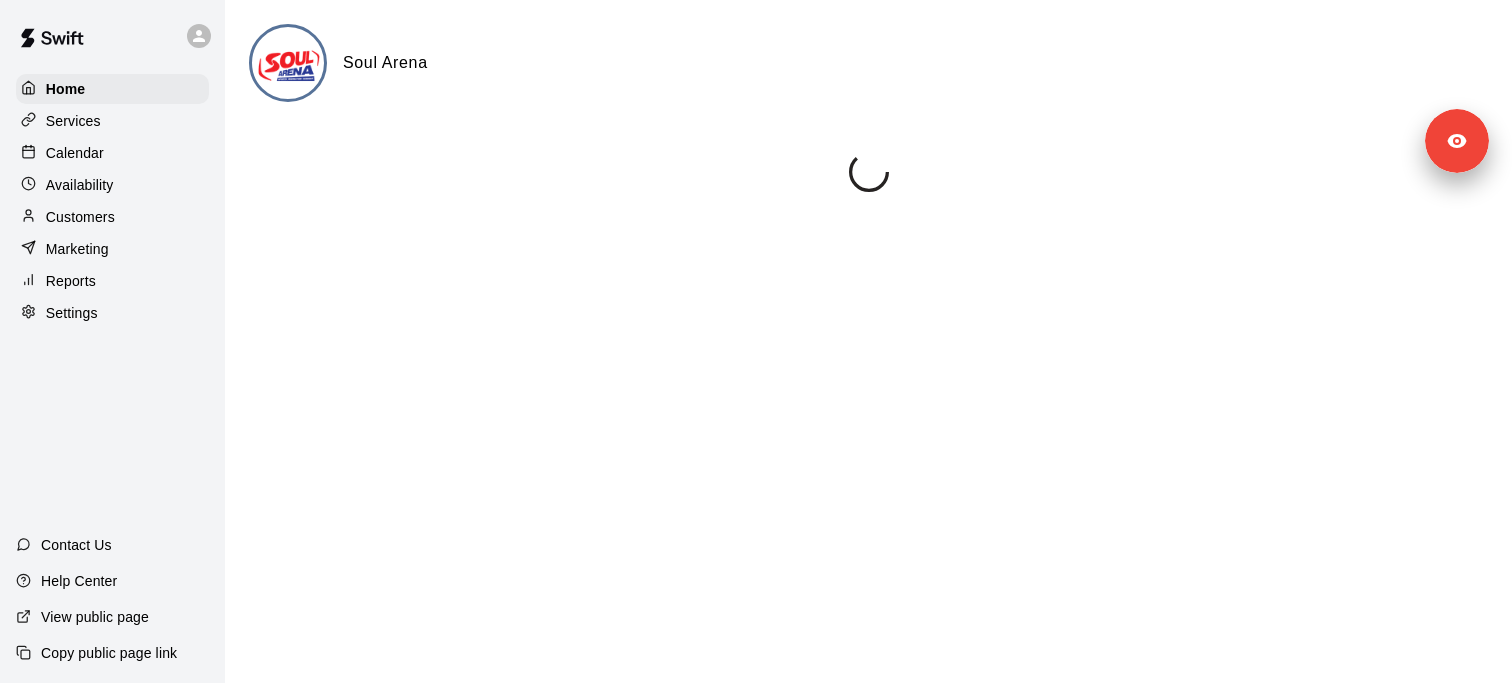 click on "Copy public page link" at bounding box center (109, 653) 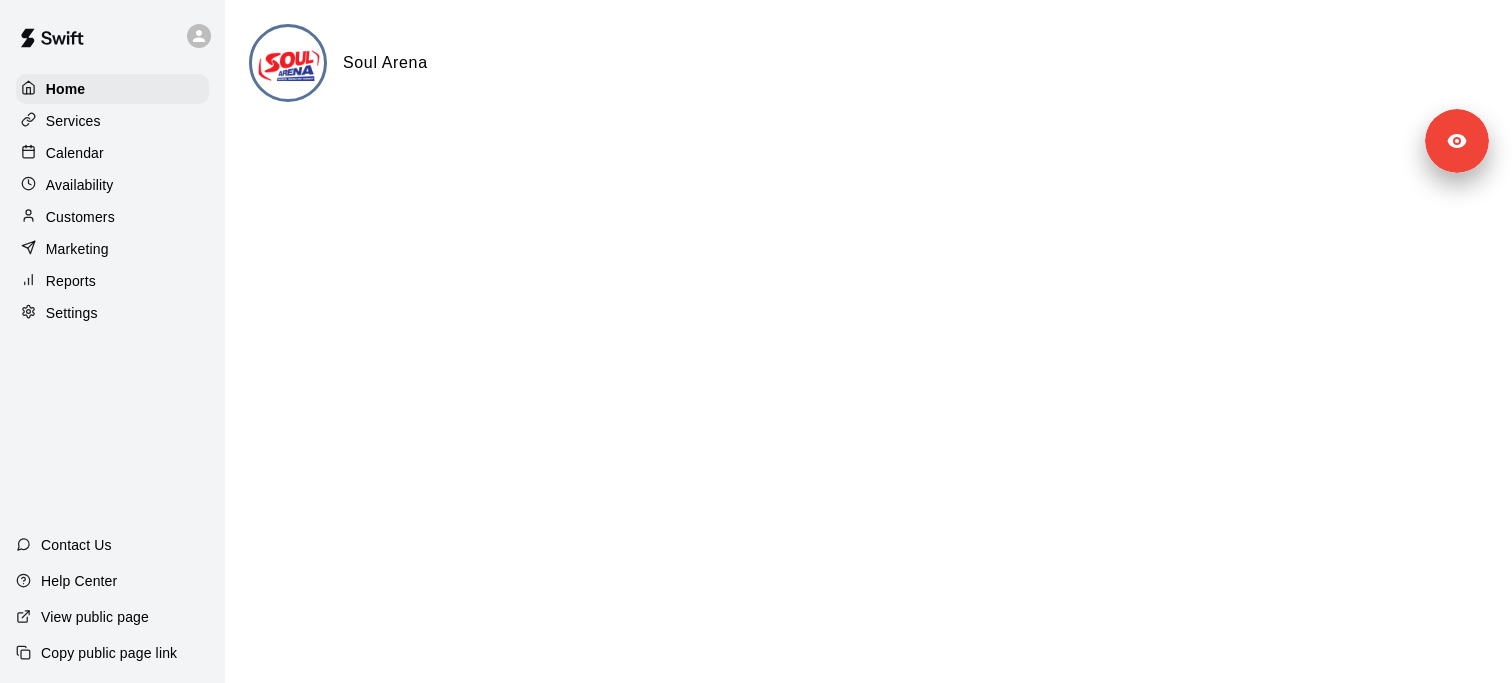 click on "Services" at bounding box center [112, 121] 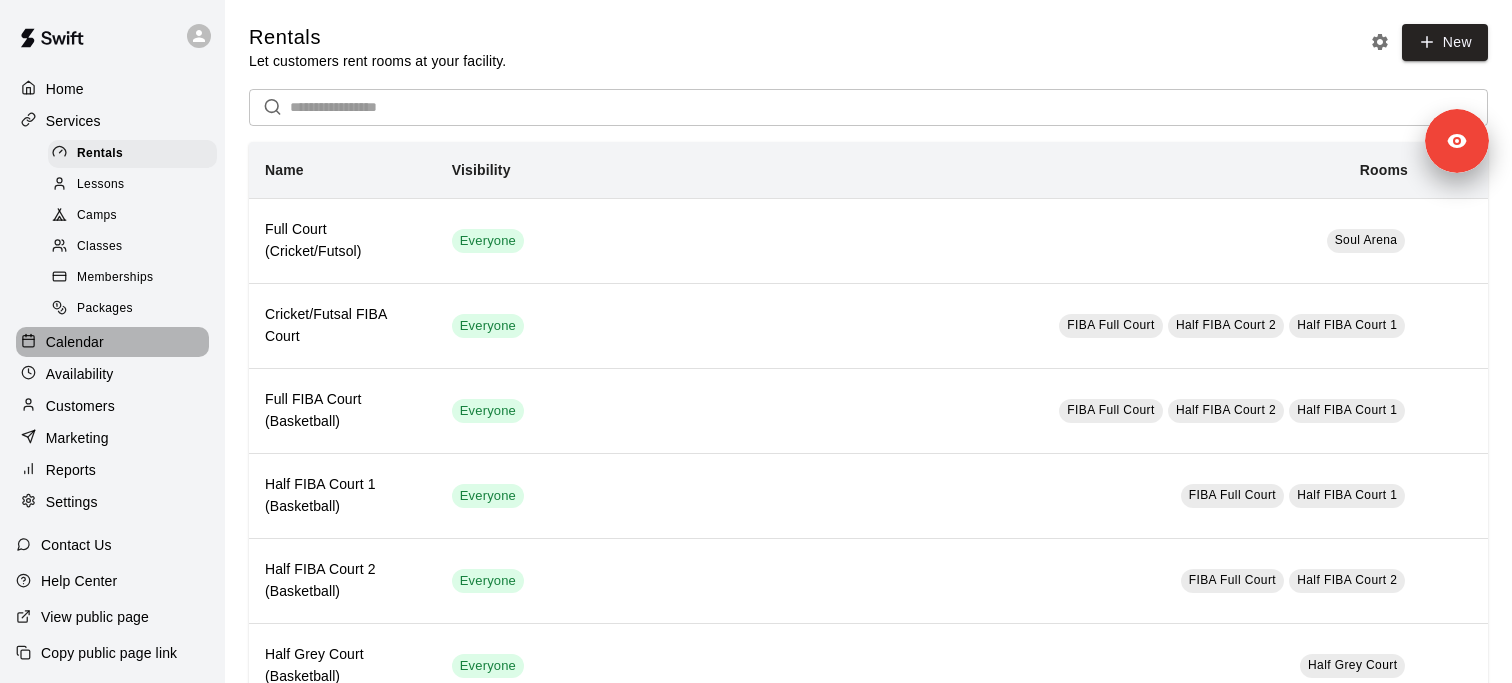 click on "Calendar" at bounding box center [75, 342] 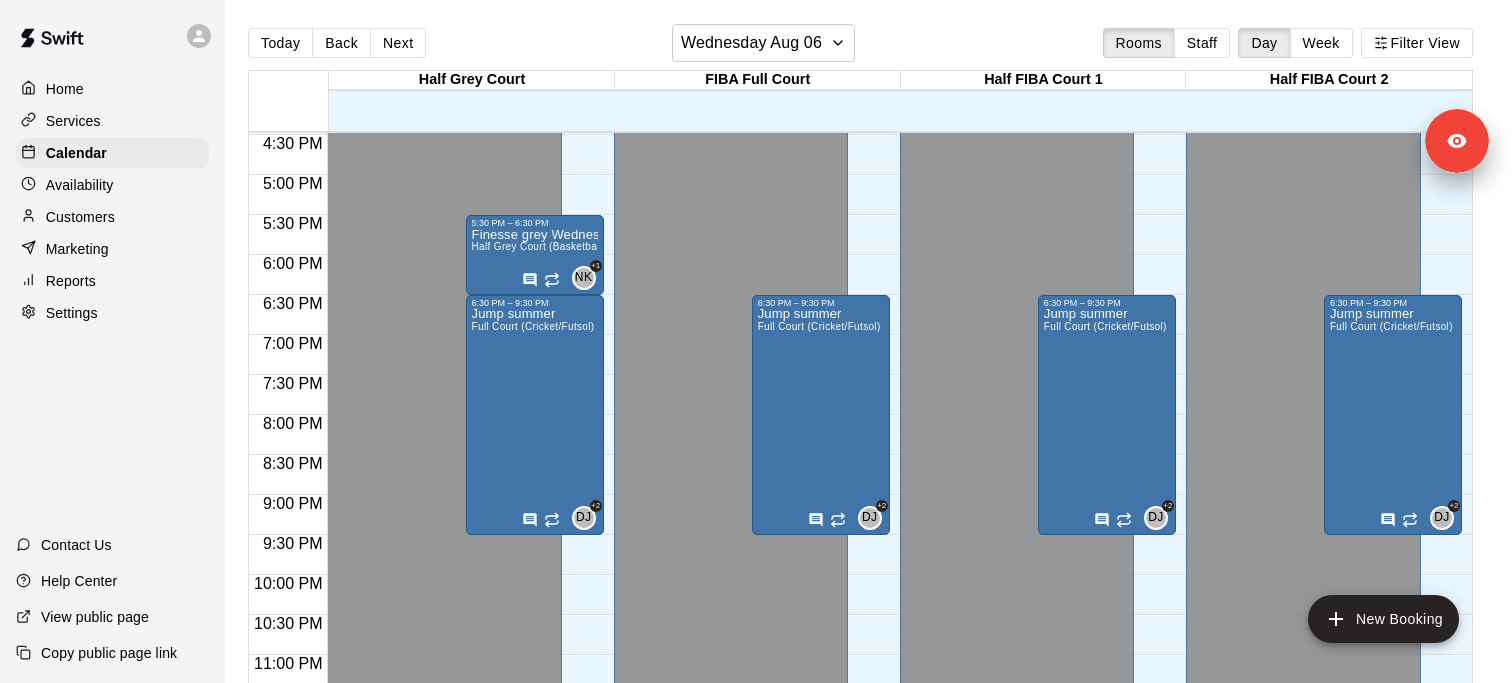 scroll, scrollTop: 1348, scrollLeft: 0, axis: vertical 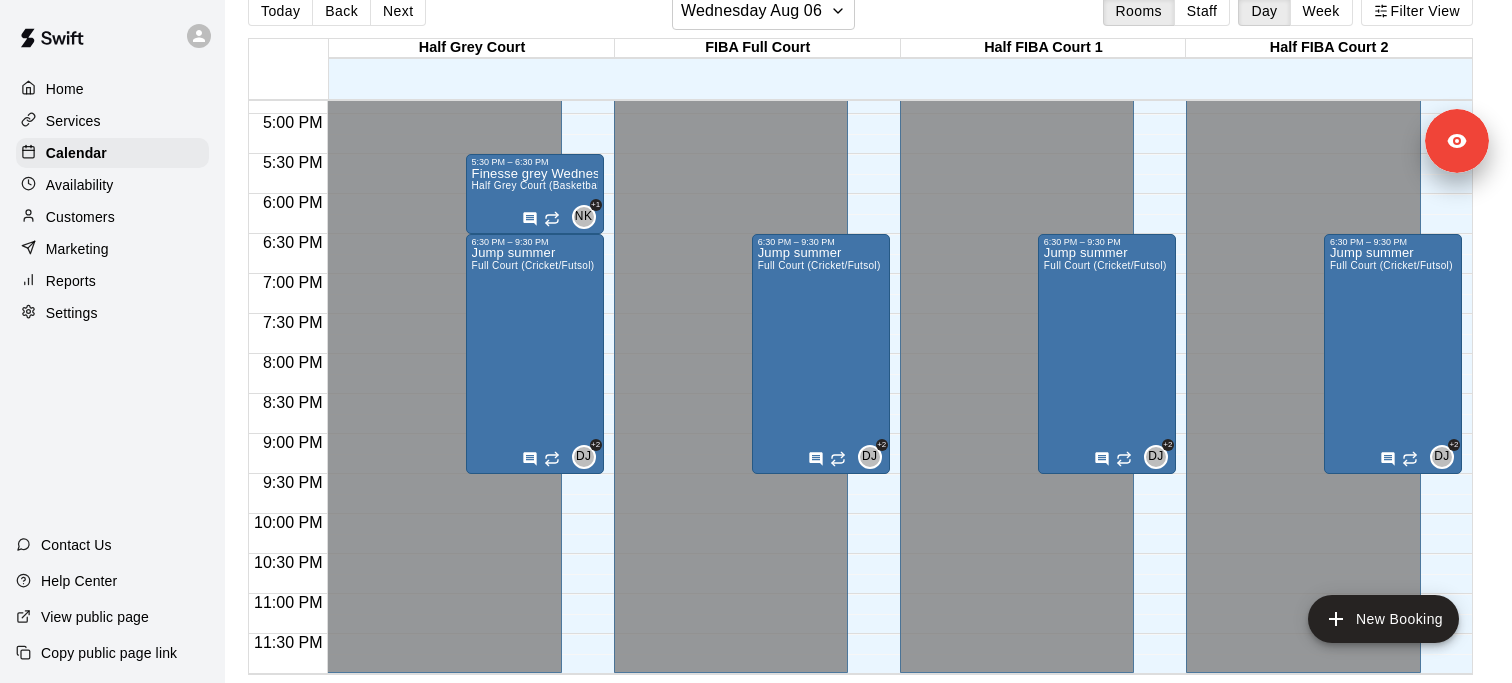 click on "Today Back Next Wednesday Aug 06 Rooms Staff Day Week Filter View" at bounding box center [860, 15] 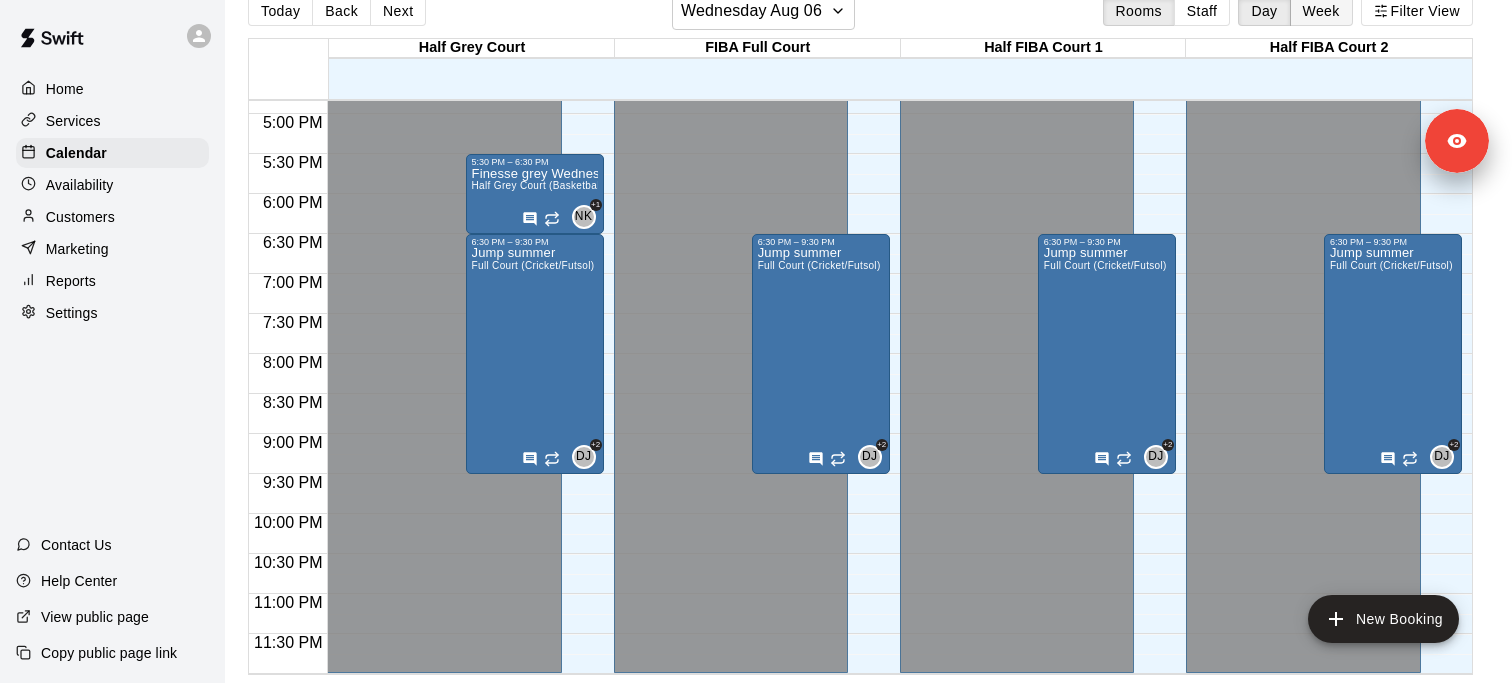 click on "Week" at bounding box center [1321, 11] 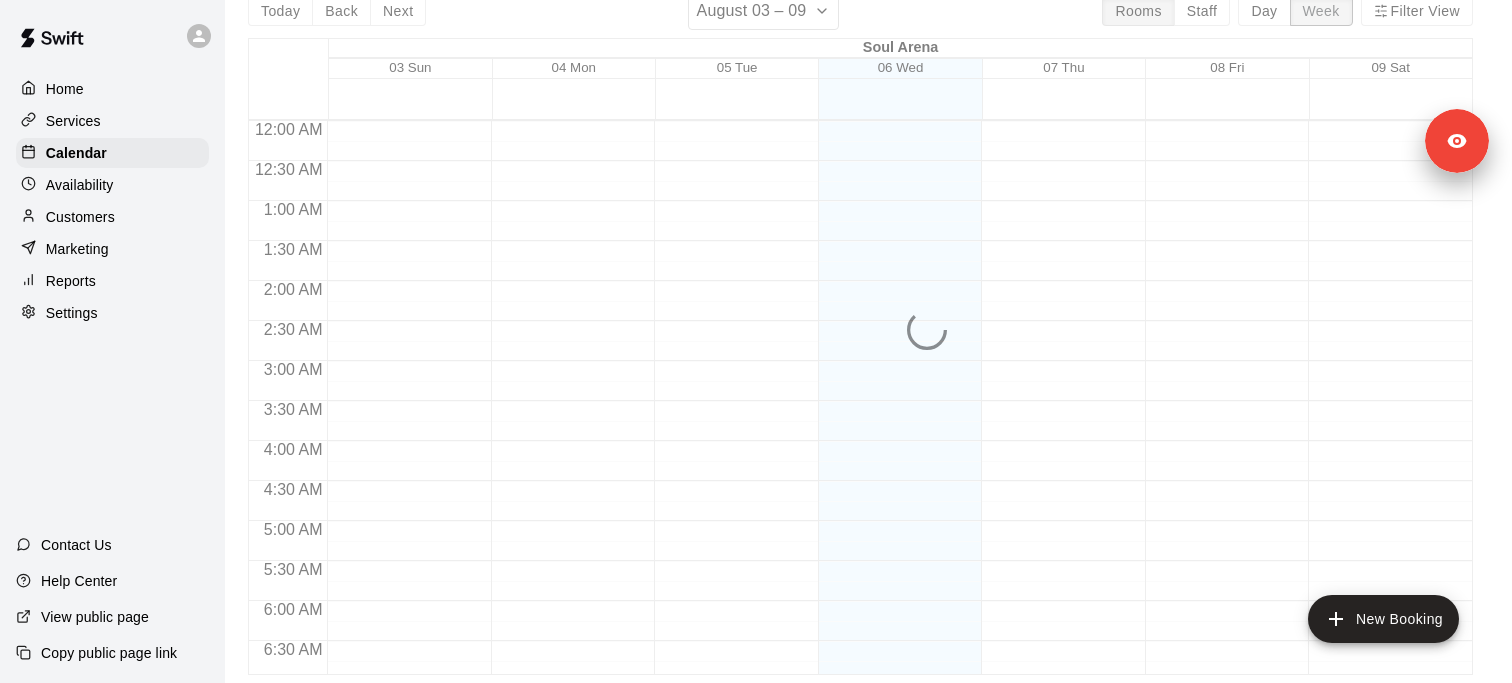 scroll, scrollTop: 890, scrollLeft: 0, axis: vertical 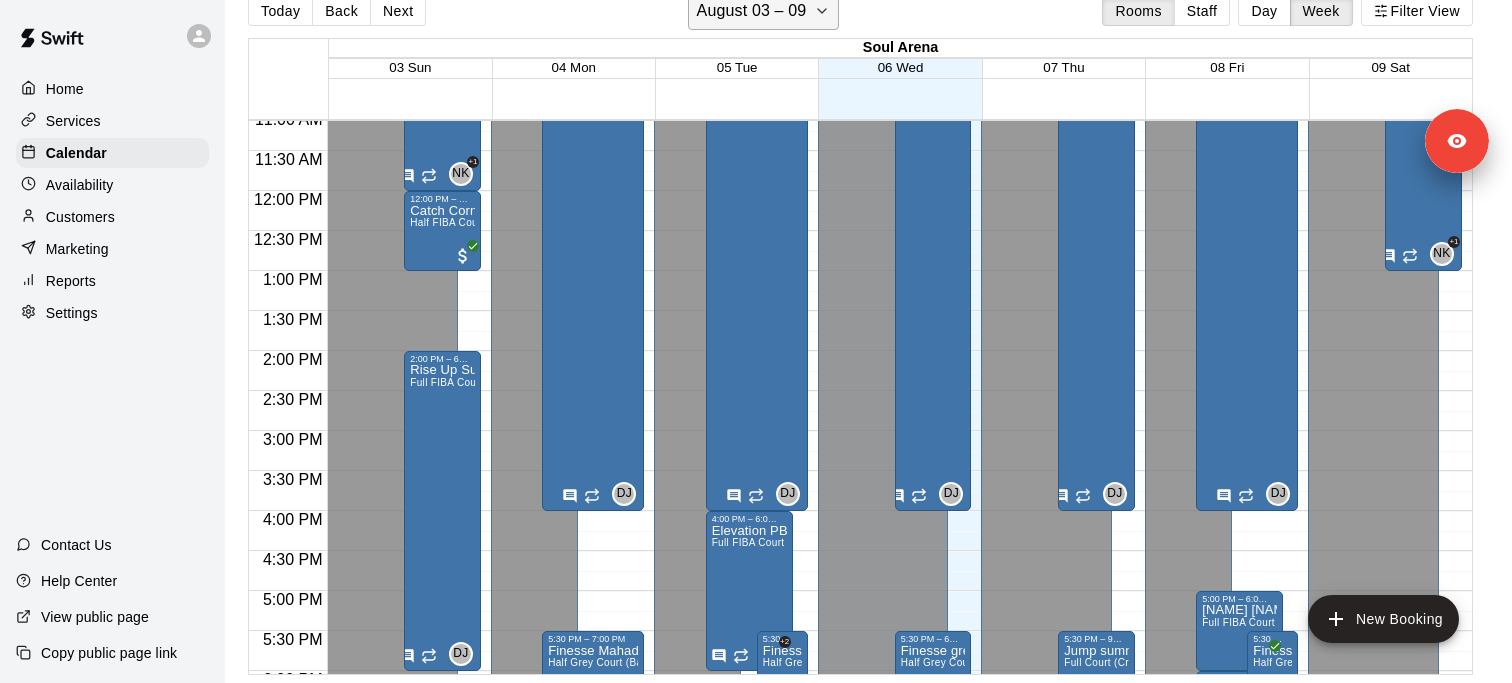 click 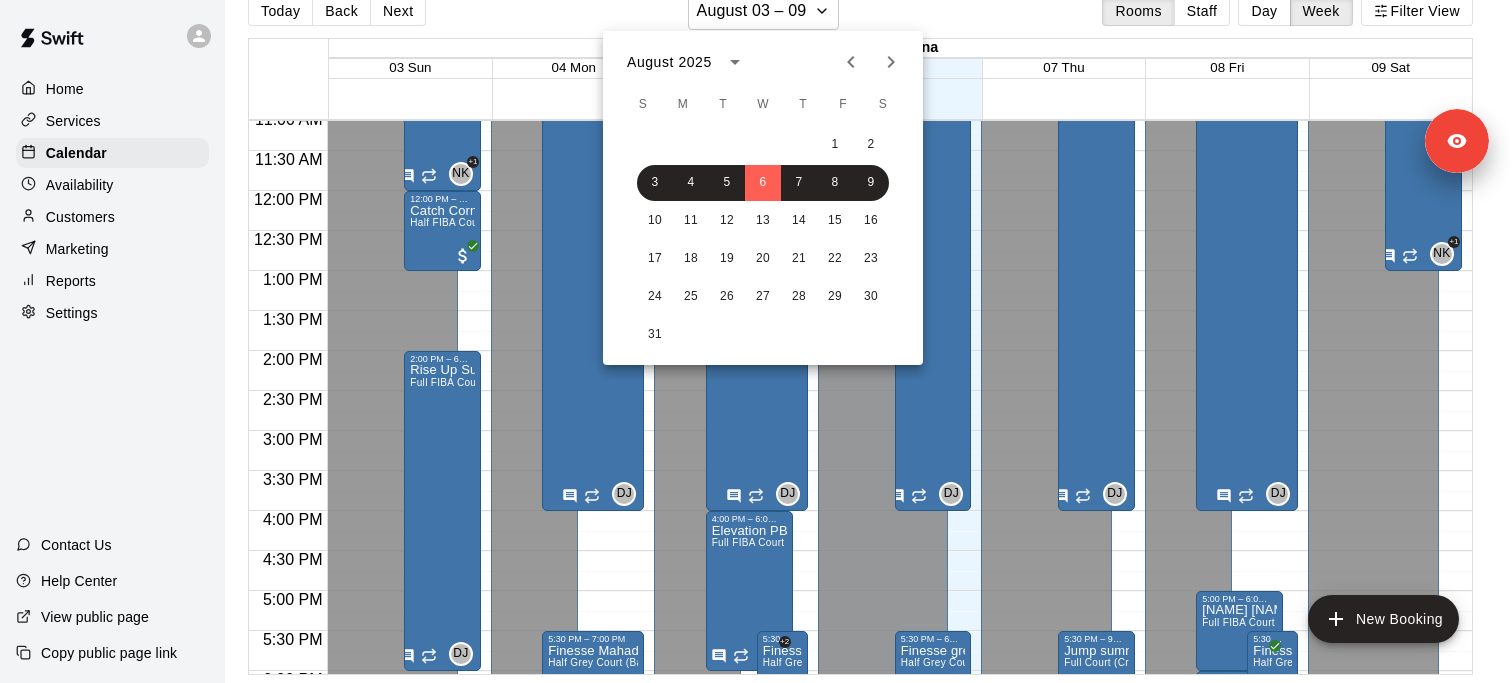 click at bounding box center [756, 341] 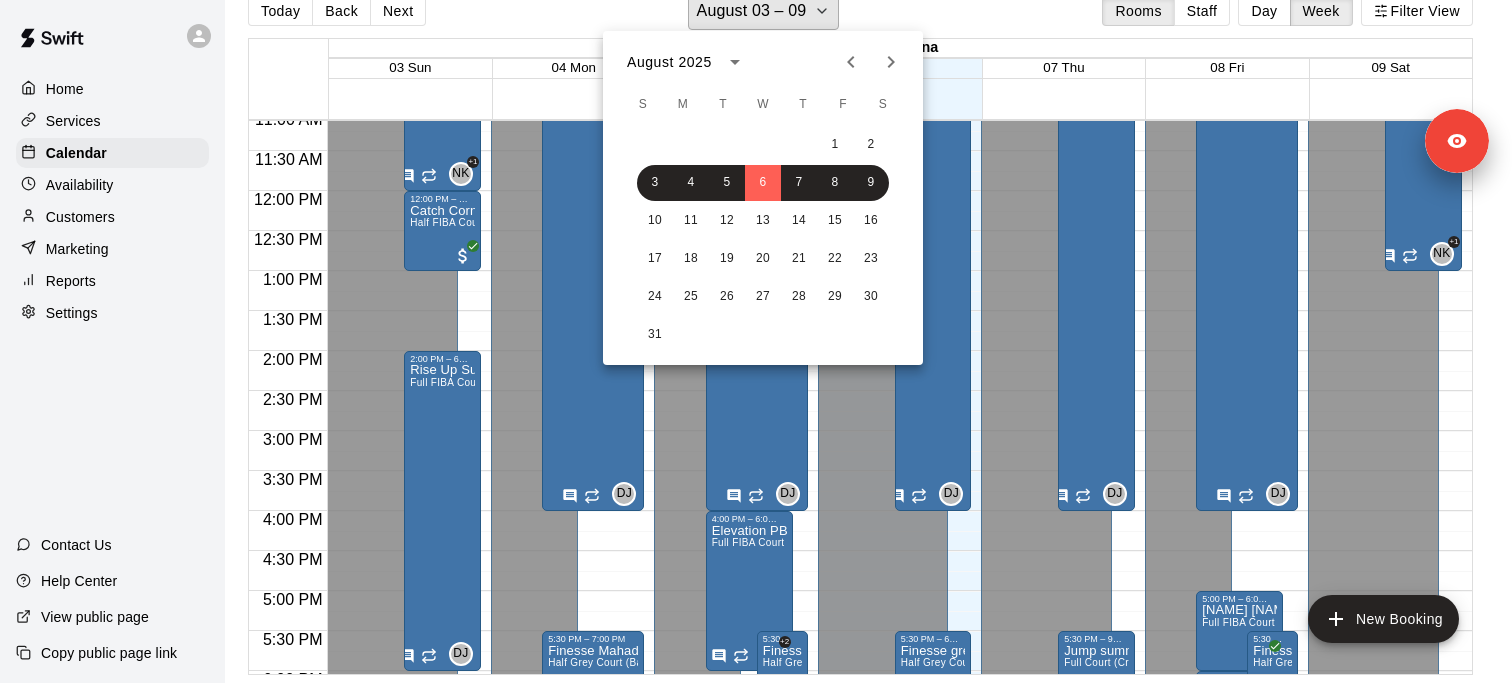 scroll, scrollTop: 24, scrollLeft: 0, axis: vertical 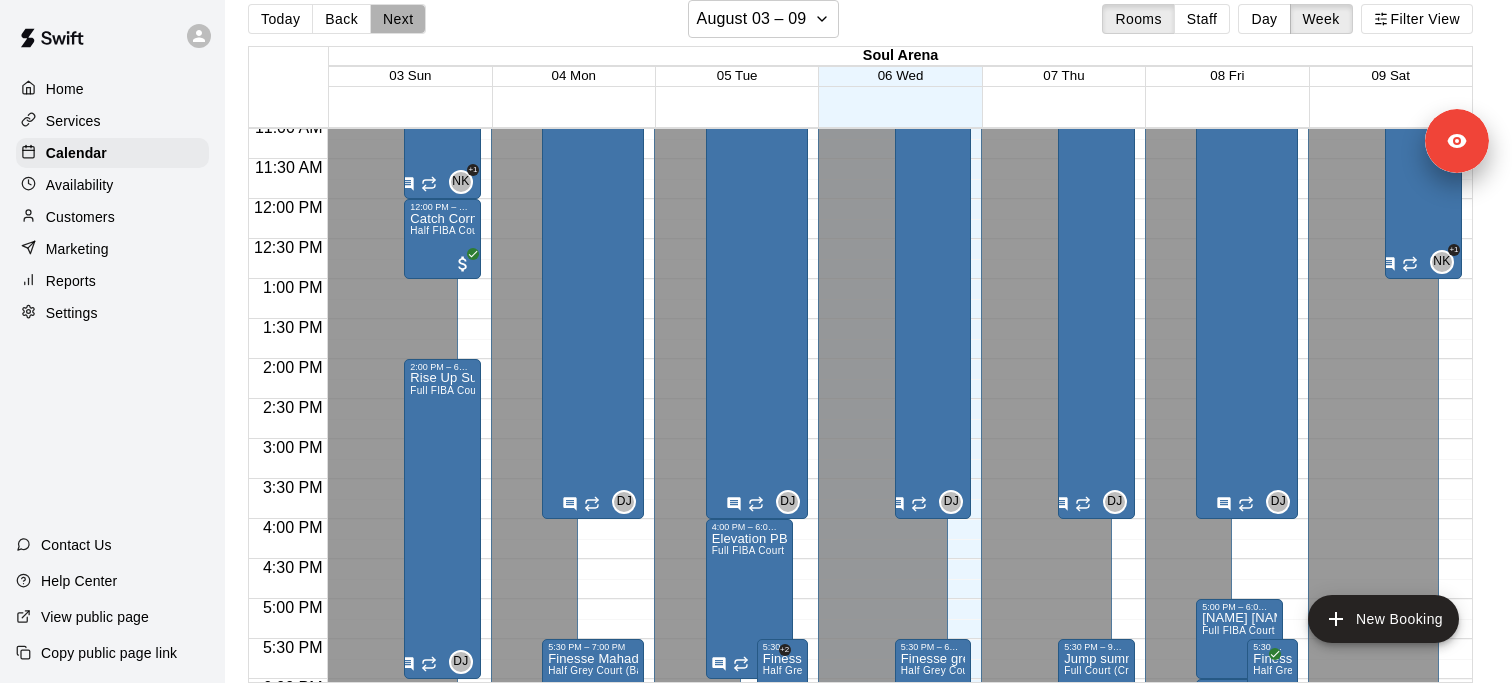 click on "Next" at bounding box center (398, 19) 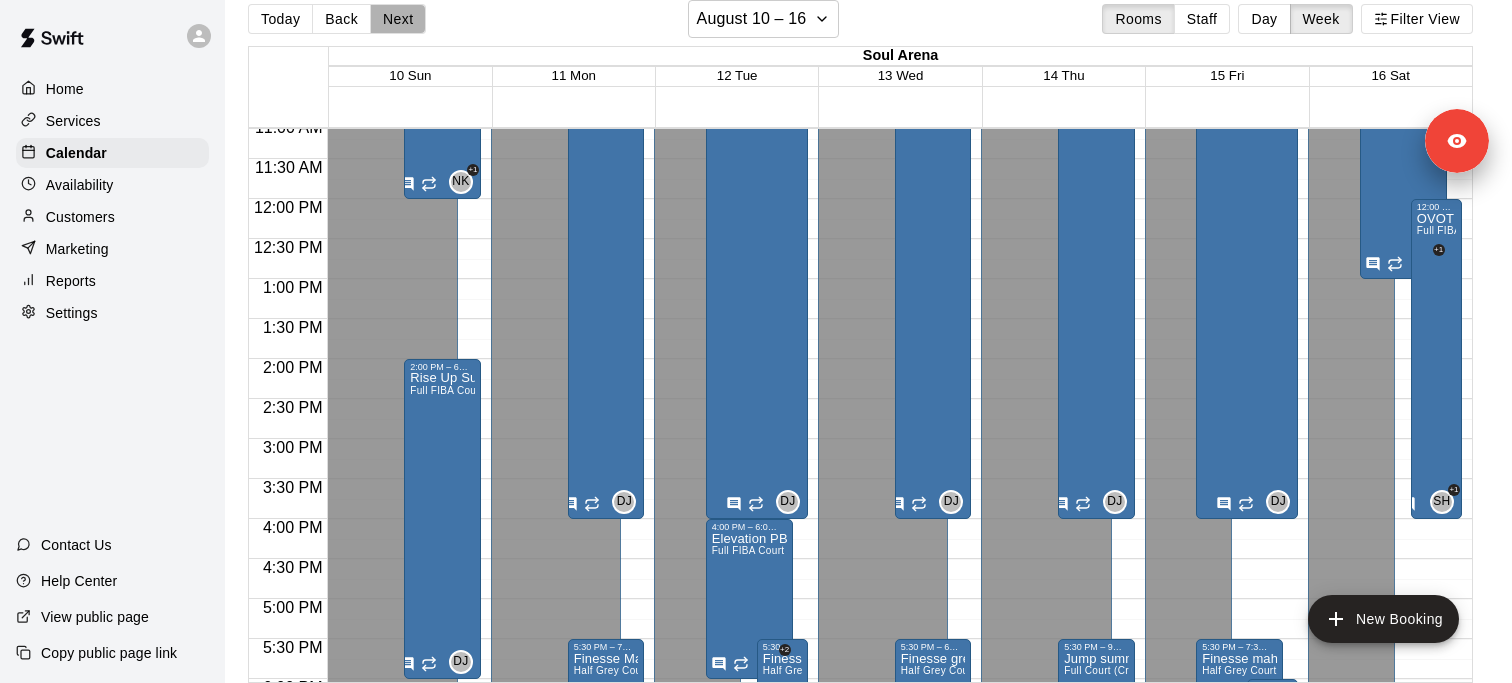click on "Next" at bounding box center (398, 19) 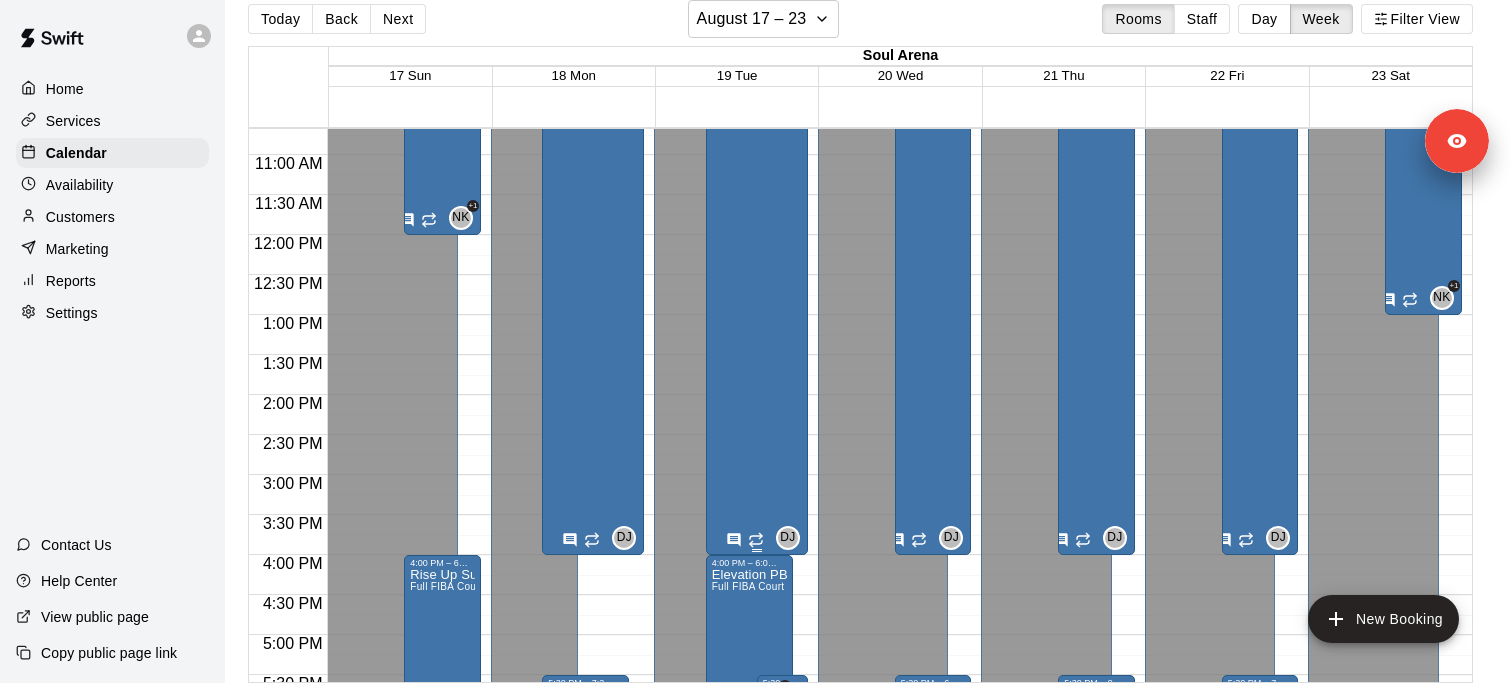 scroll, scrollTop: 497, scrollLeft: 0, axis: vertical 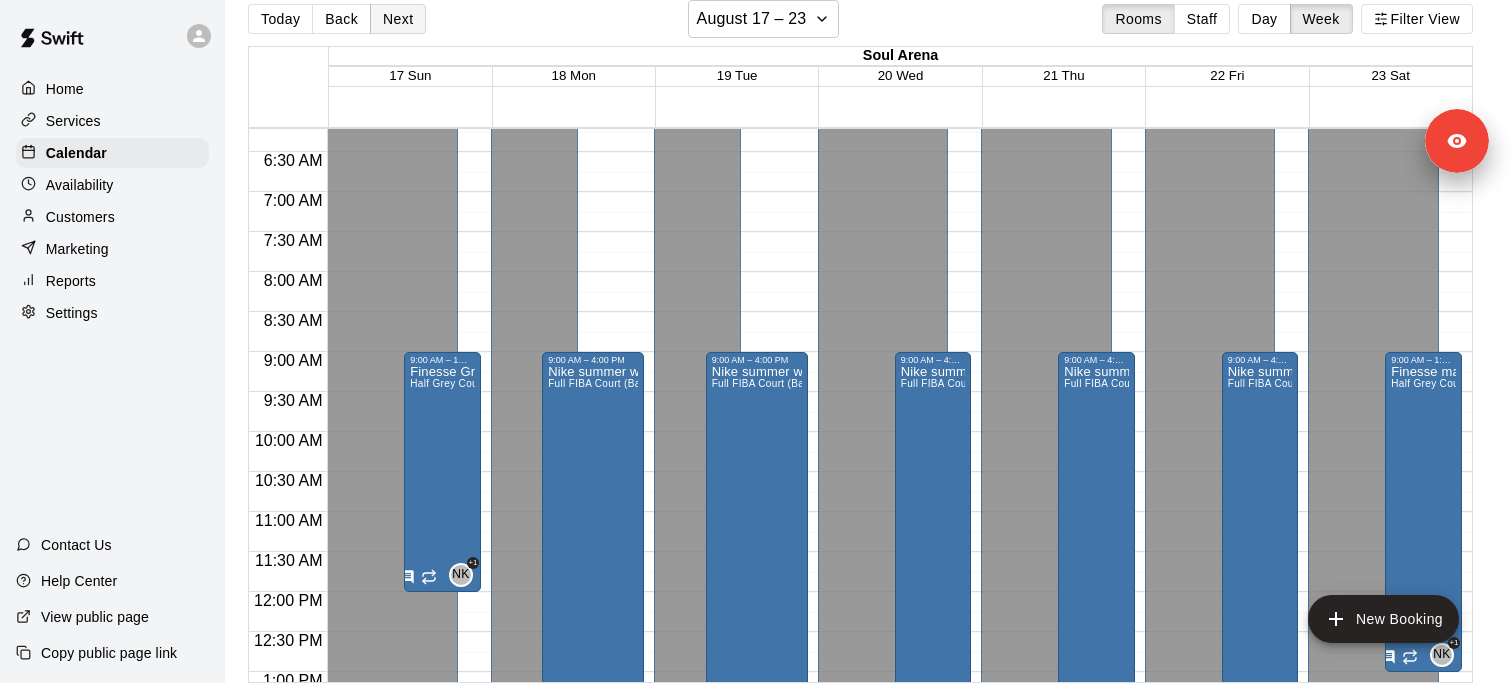 click on "Next" at bounding box center (398, 19) 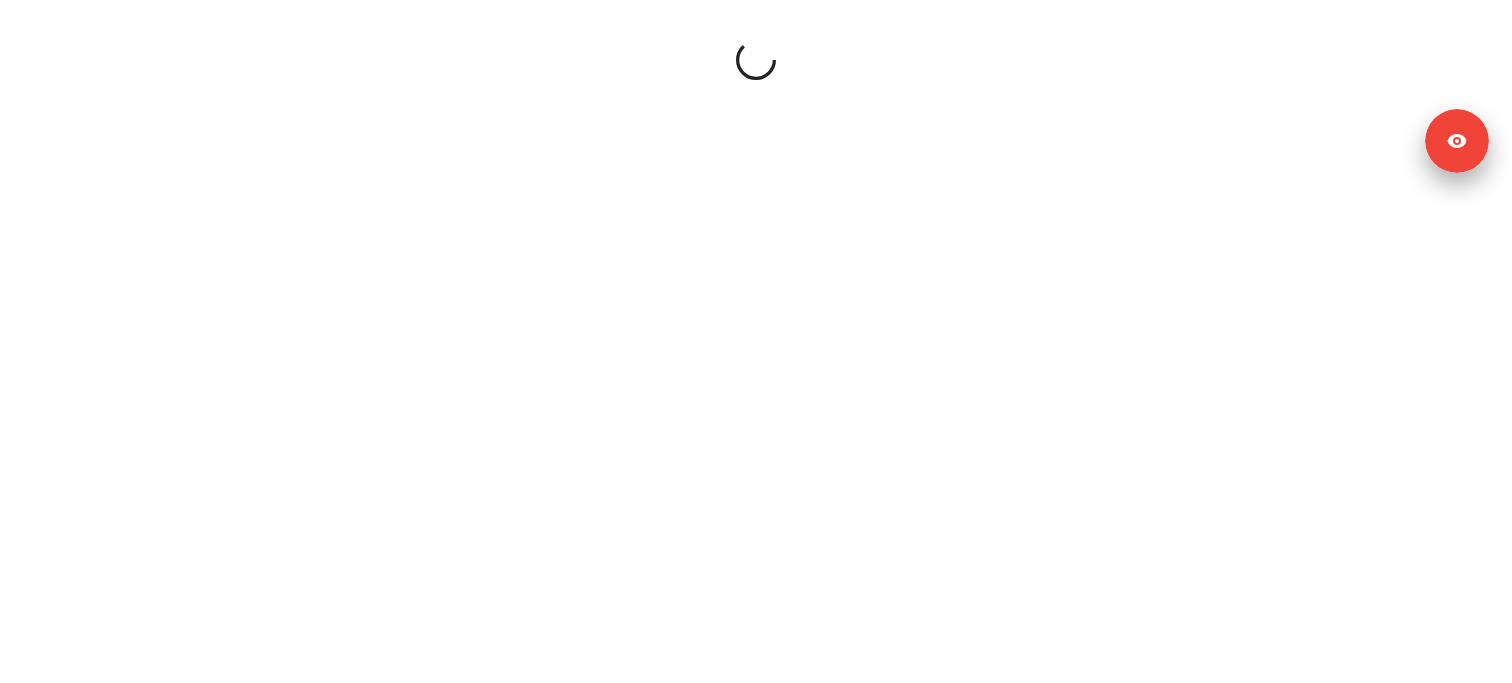 scroll, scrollTop: 0, scrollLeft: 0, axis: both 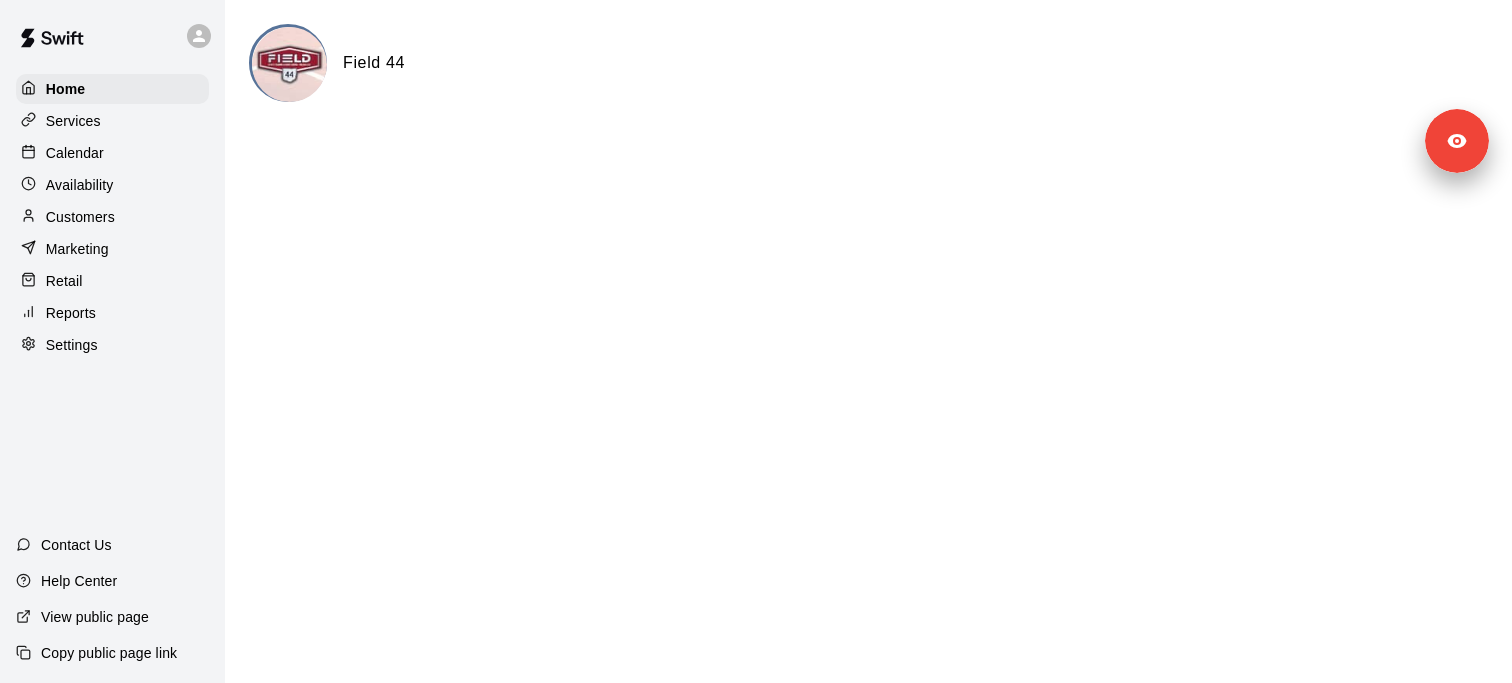 click on "Settings" at bounding box center [112, 345] 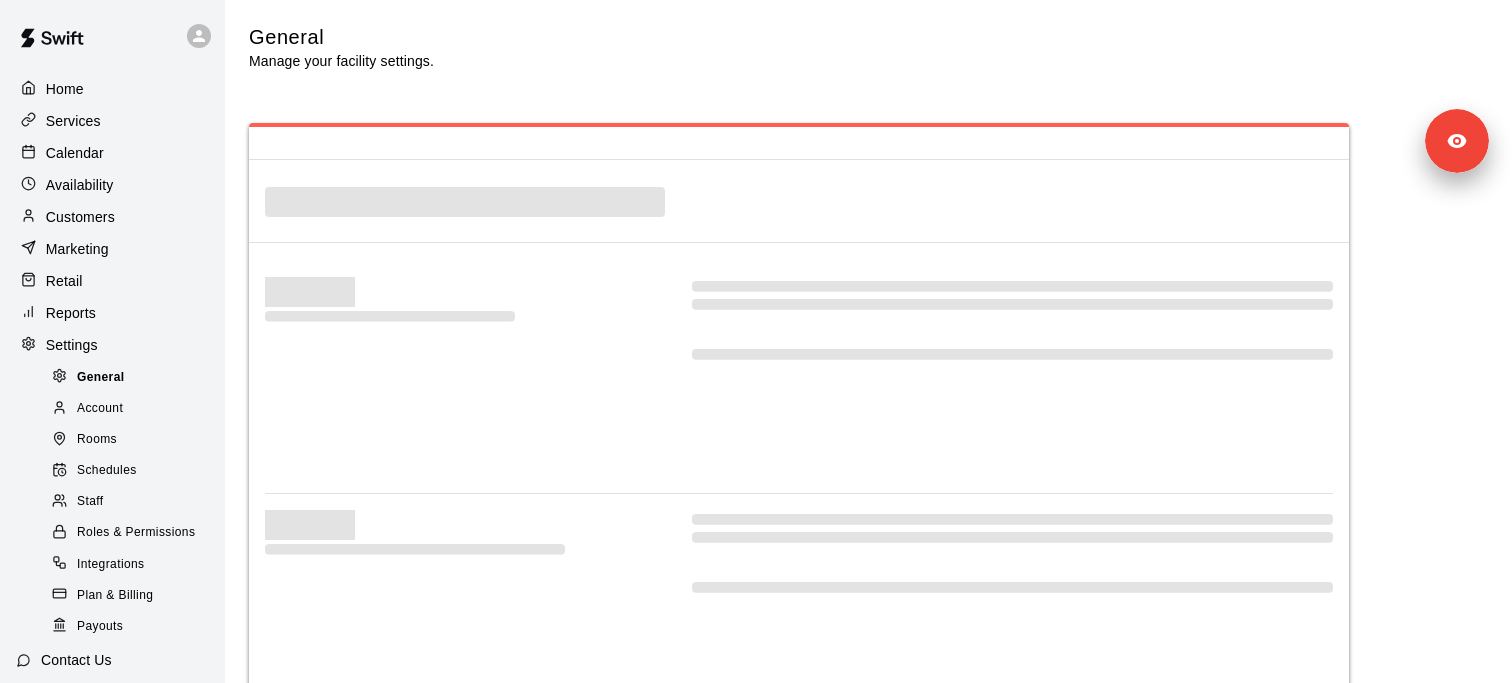 select on "**" 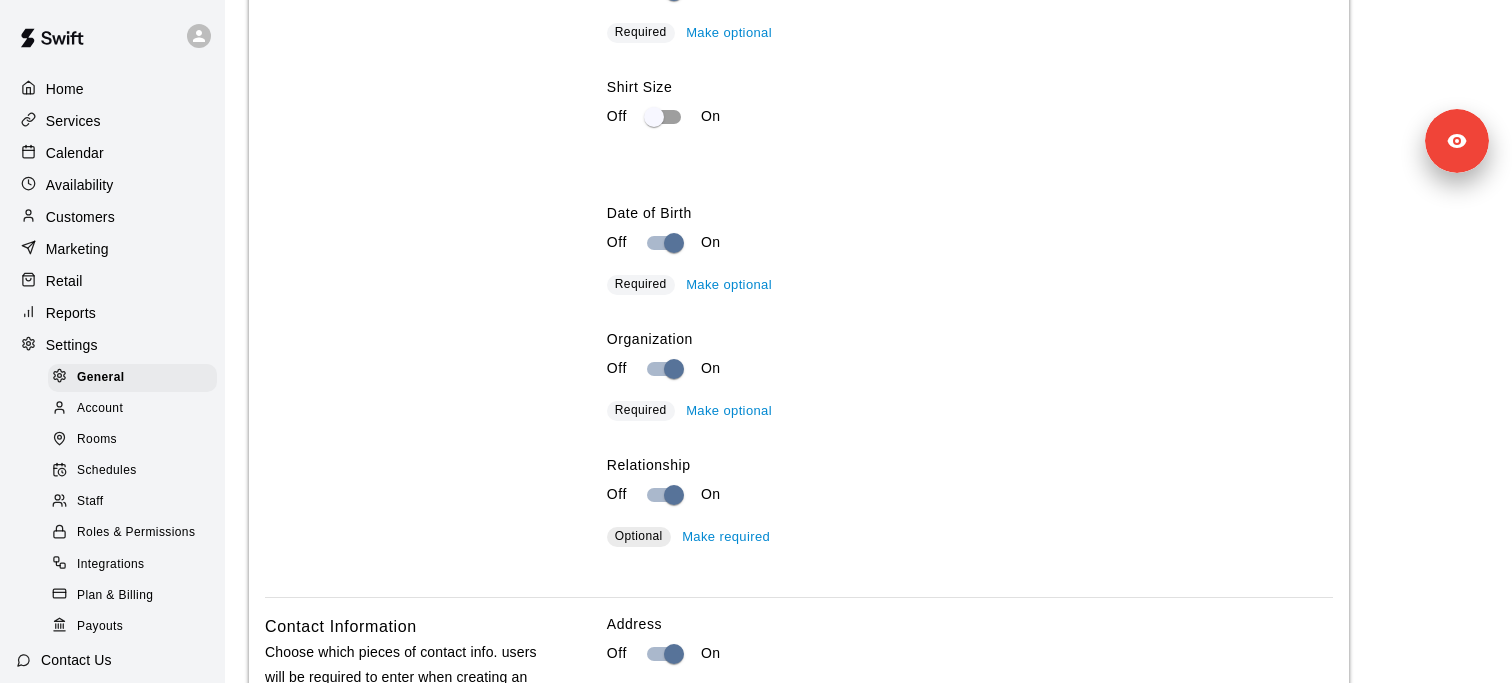 scroll, scrollTop: 2771, scrollLeft: 0, axis: vertical 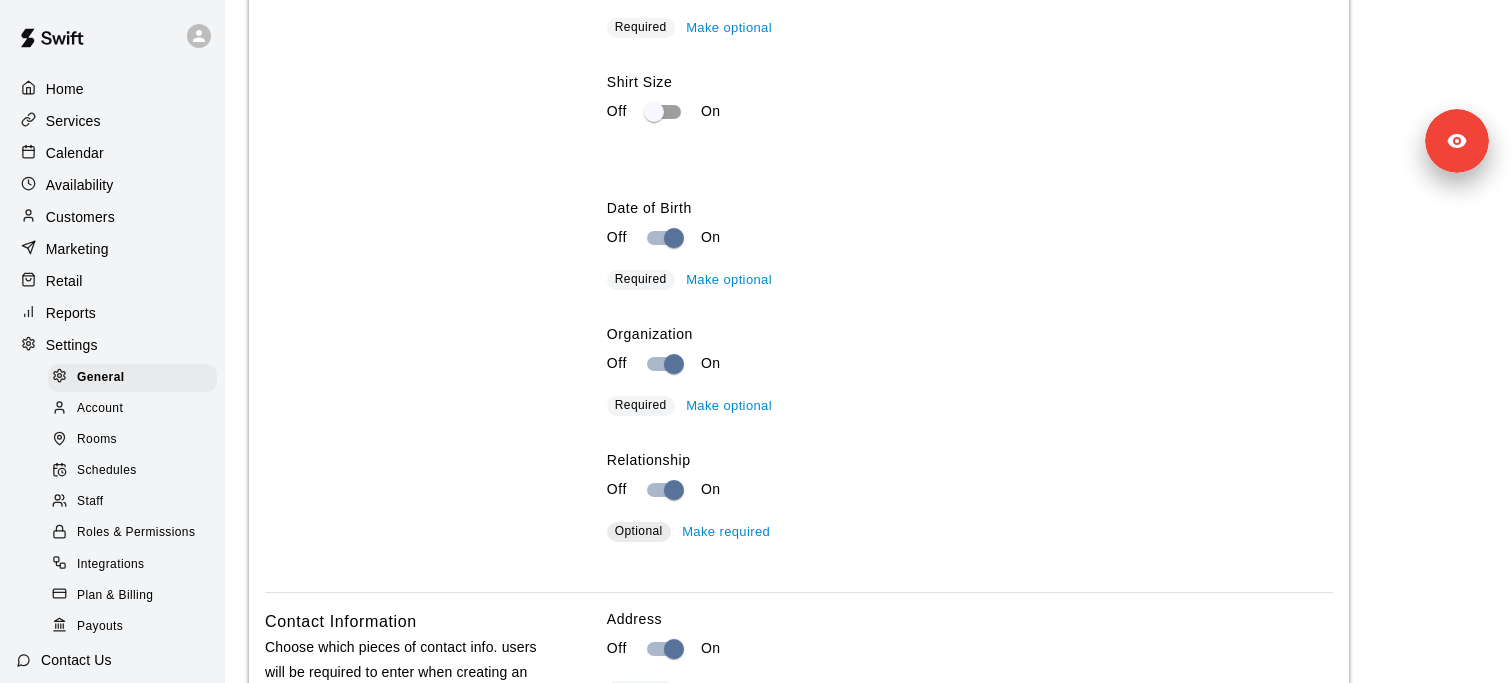 click on "Customers" at bounding box center (112, 217) 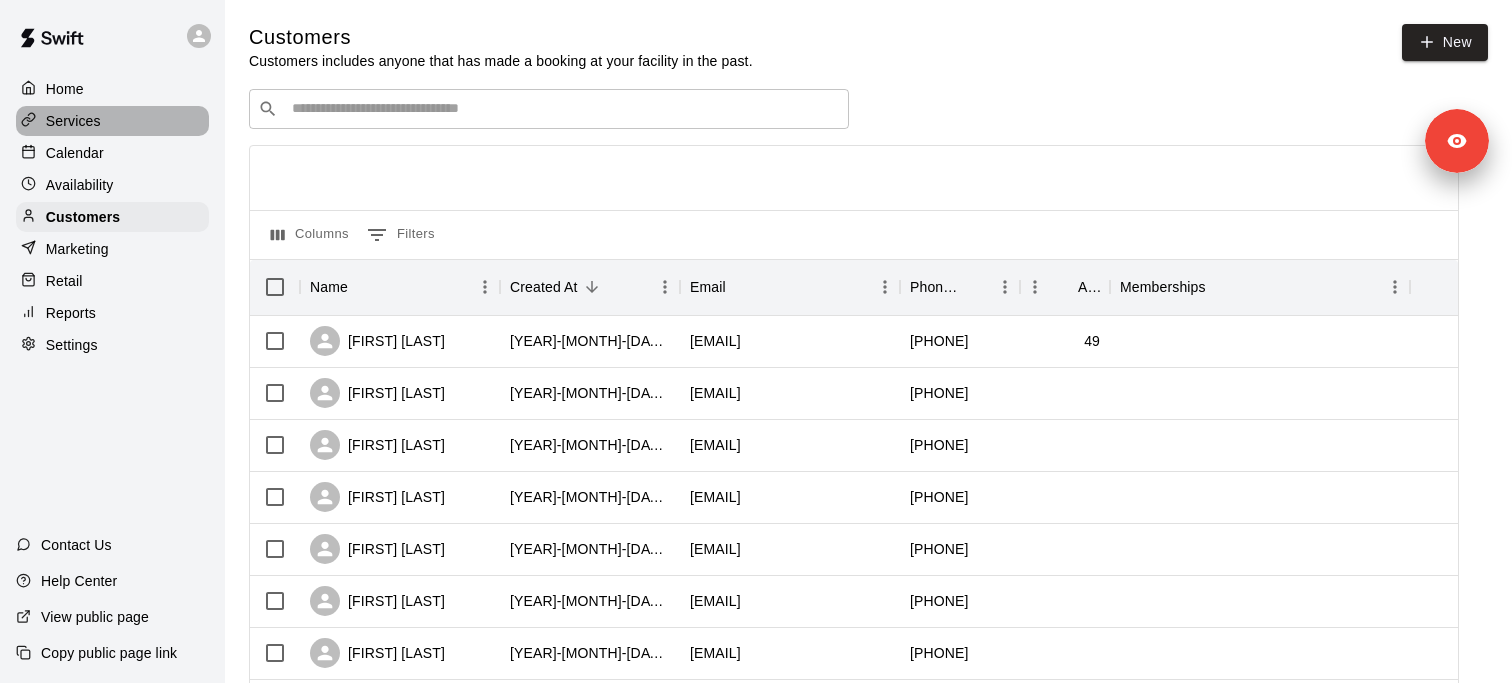 click on "Services" at bounding box center (112, 121) 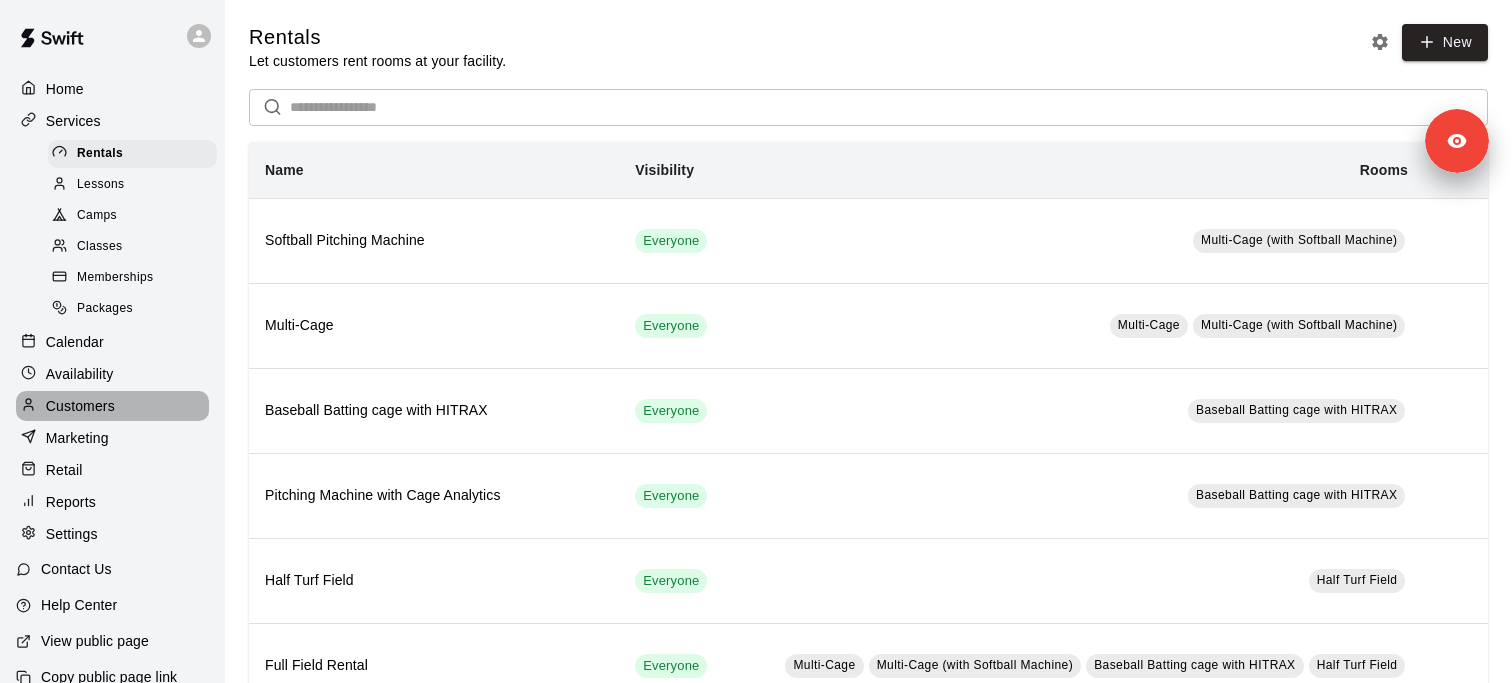 click on "Customers" at bounding box center (112, 406) 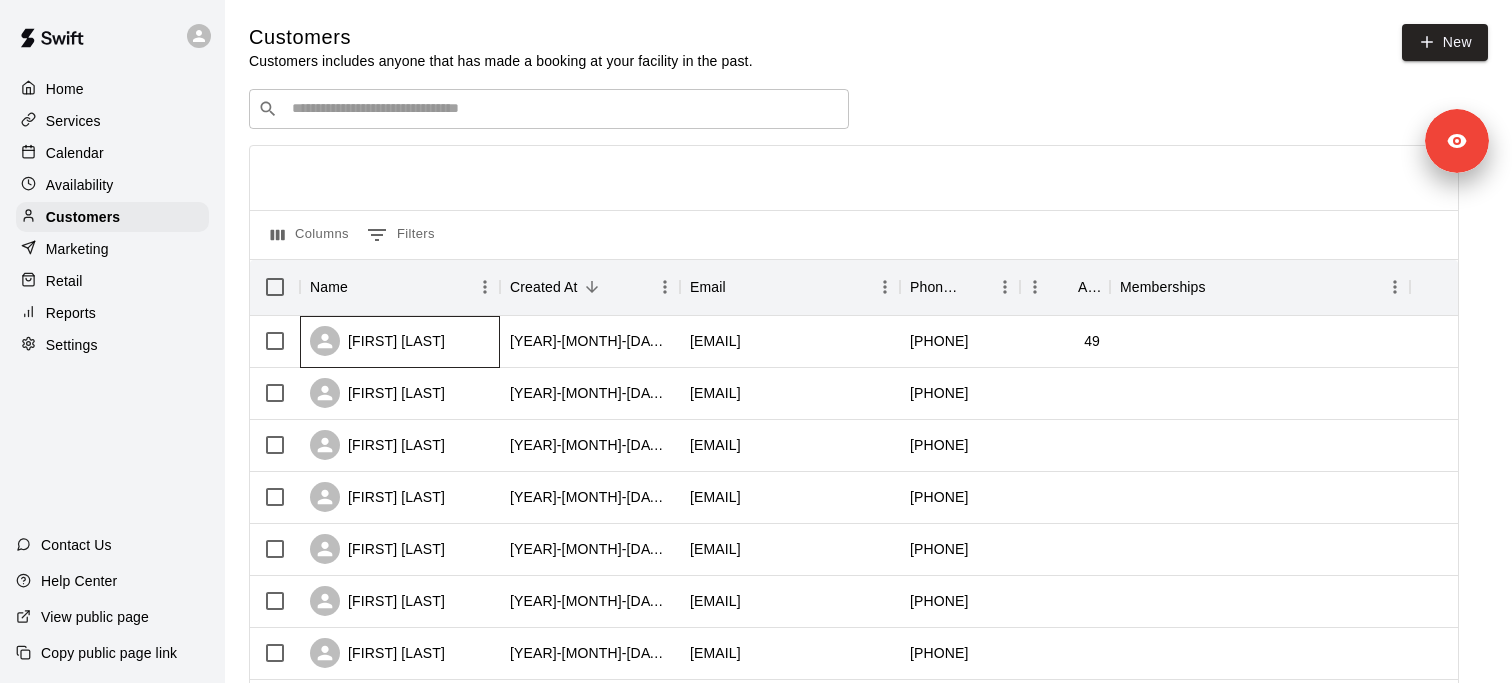 click on "[FIRST] [LAST]" at bounding box center [377, 341] 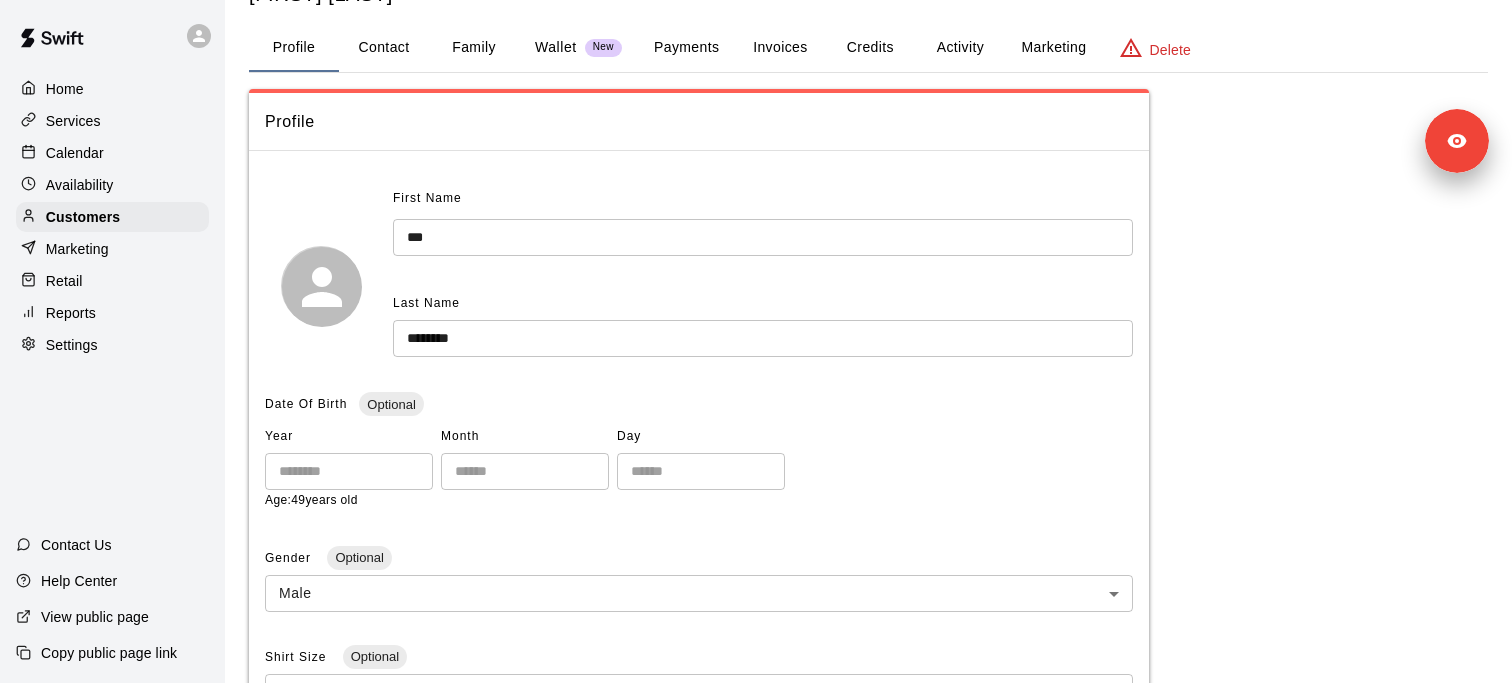scroll, scrollTop: 0, scrollLeft: 0, axis: both 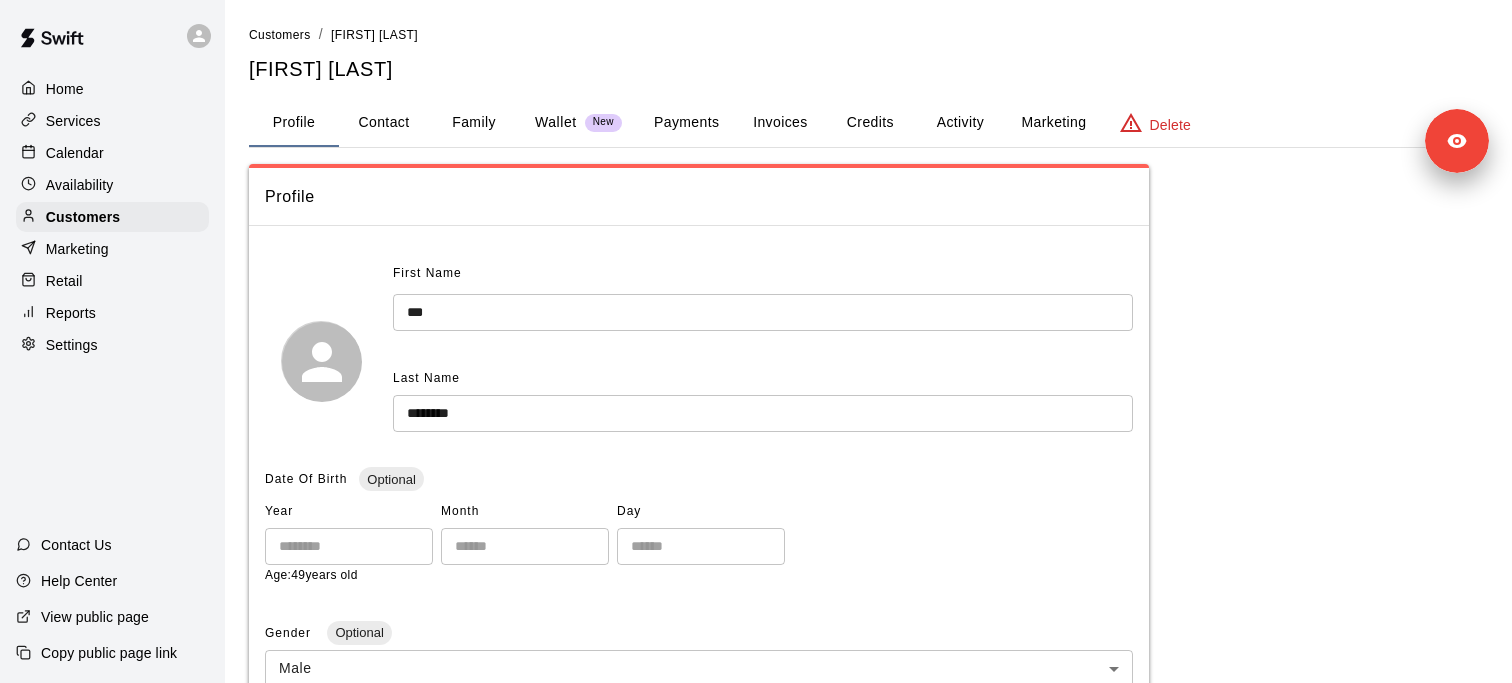 click on "Home Services Calendar Availability Customers Marketing Retail Reports Settings Contact Us Help Center View public page Copy public page link" at bounding box center [112, 341] 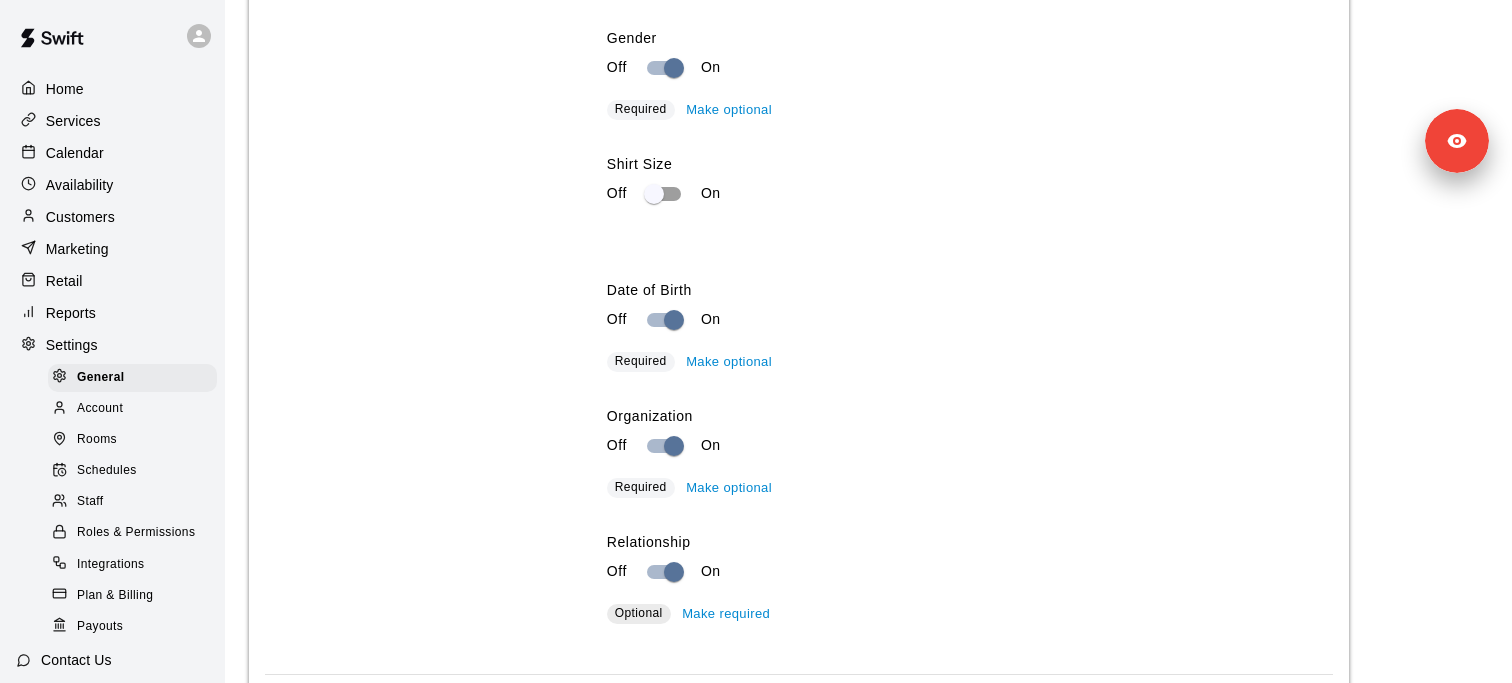 scroll, scrollTop: 2788, scrollLeft: 0, axis: vertical 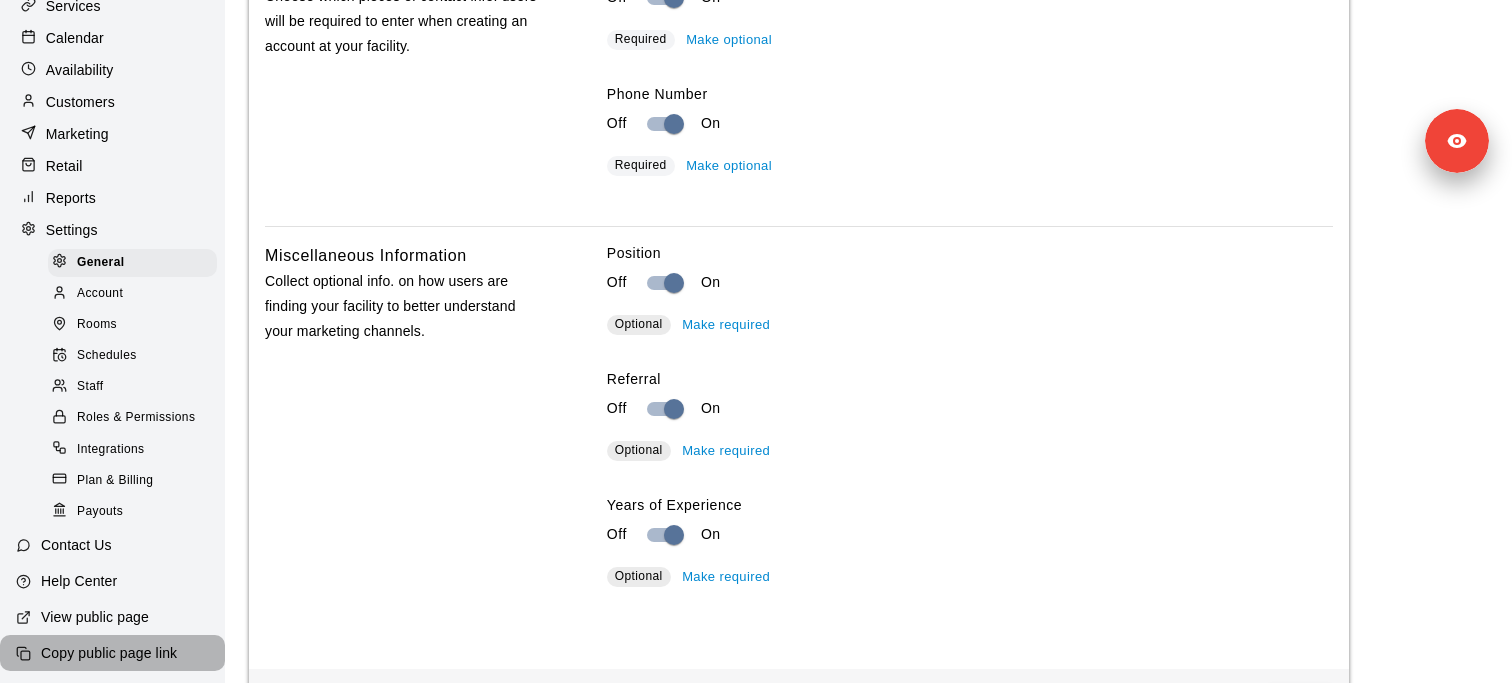 click on "Copy public page link" at bounding box center [109, 653] 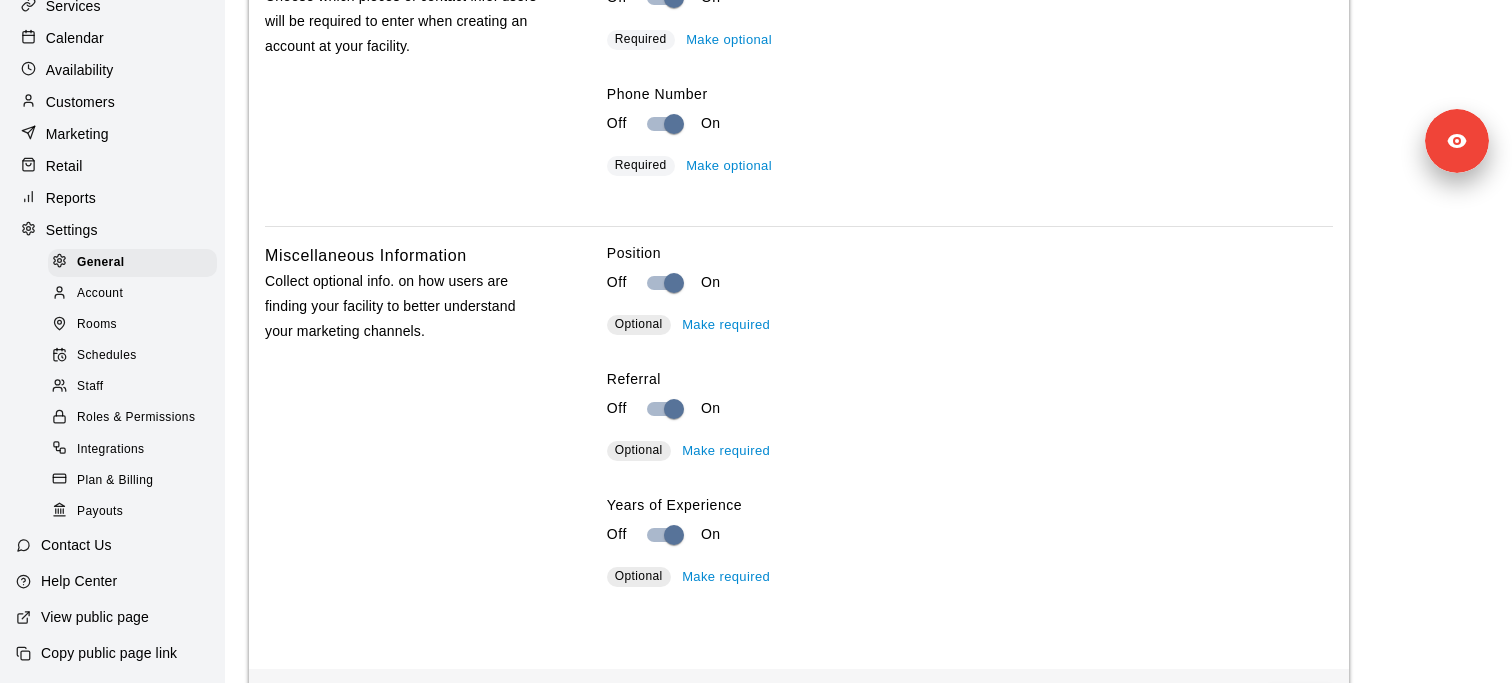 scroll, scrollTop: 3574, scrollLeft: 0, axis: vertical 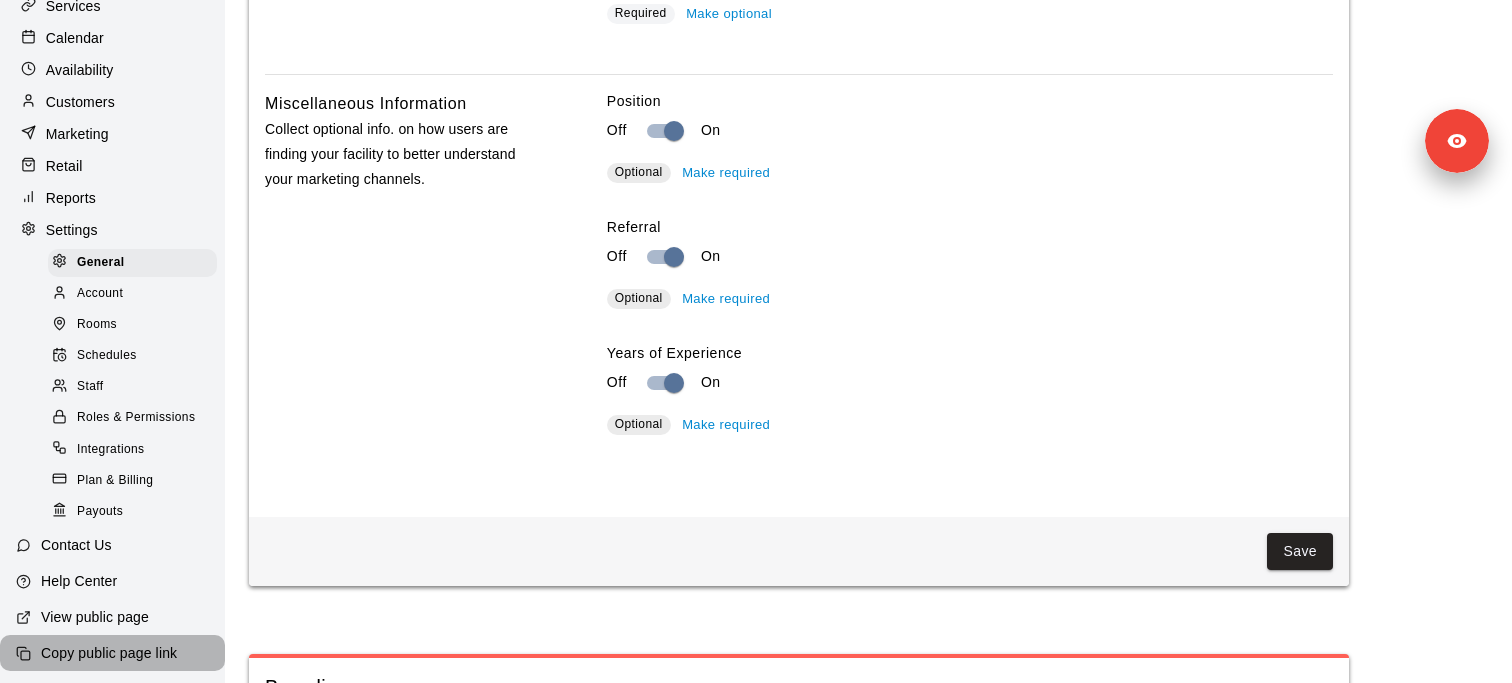 click on "Copy public page link" at bounding box center [109, 653] 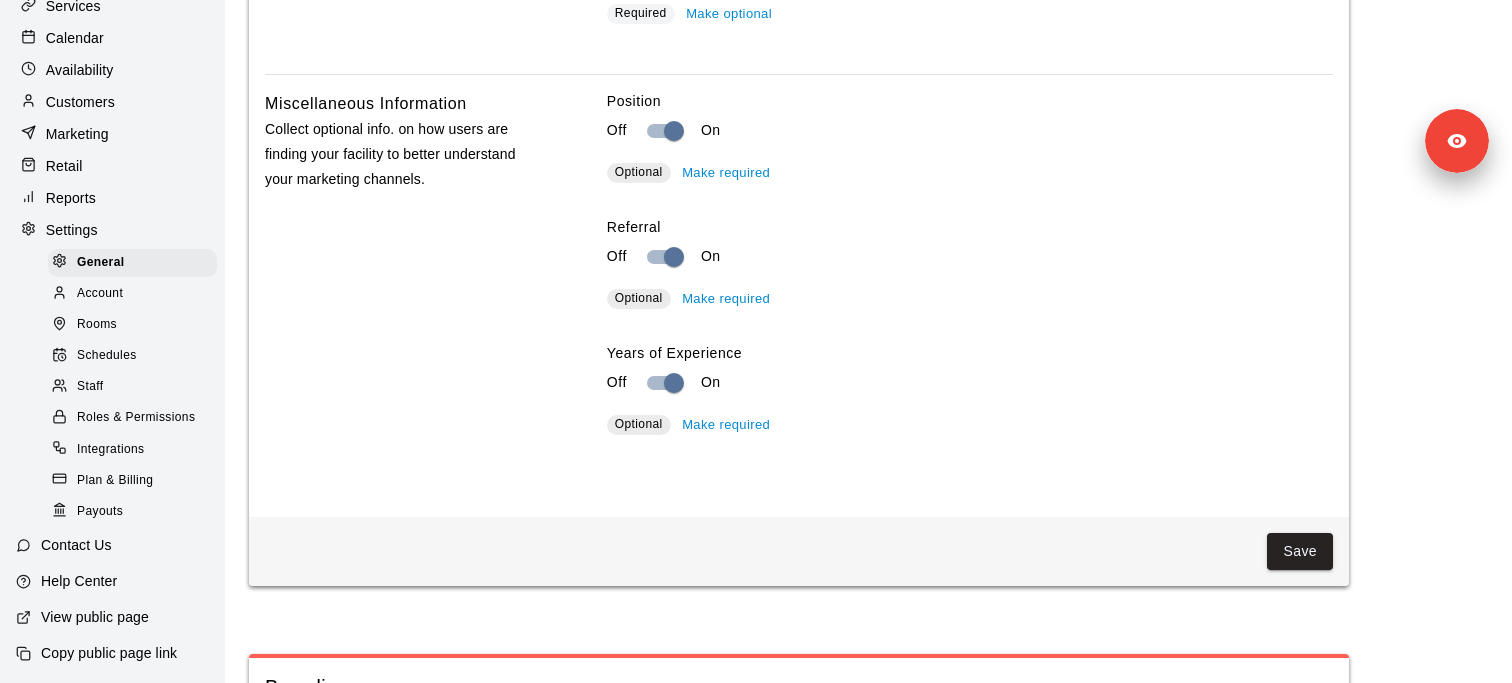 click on "Staff" at bounding box center [90, 387] 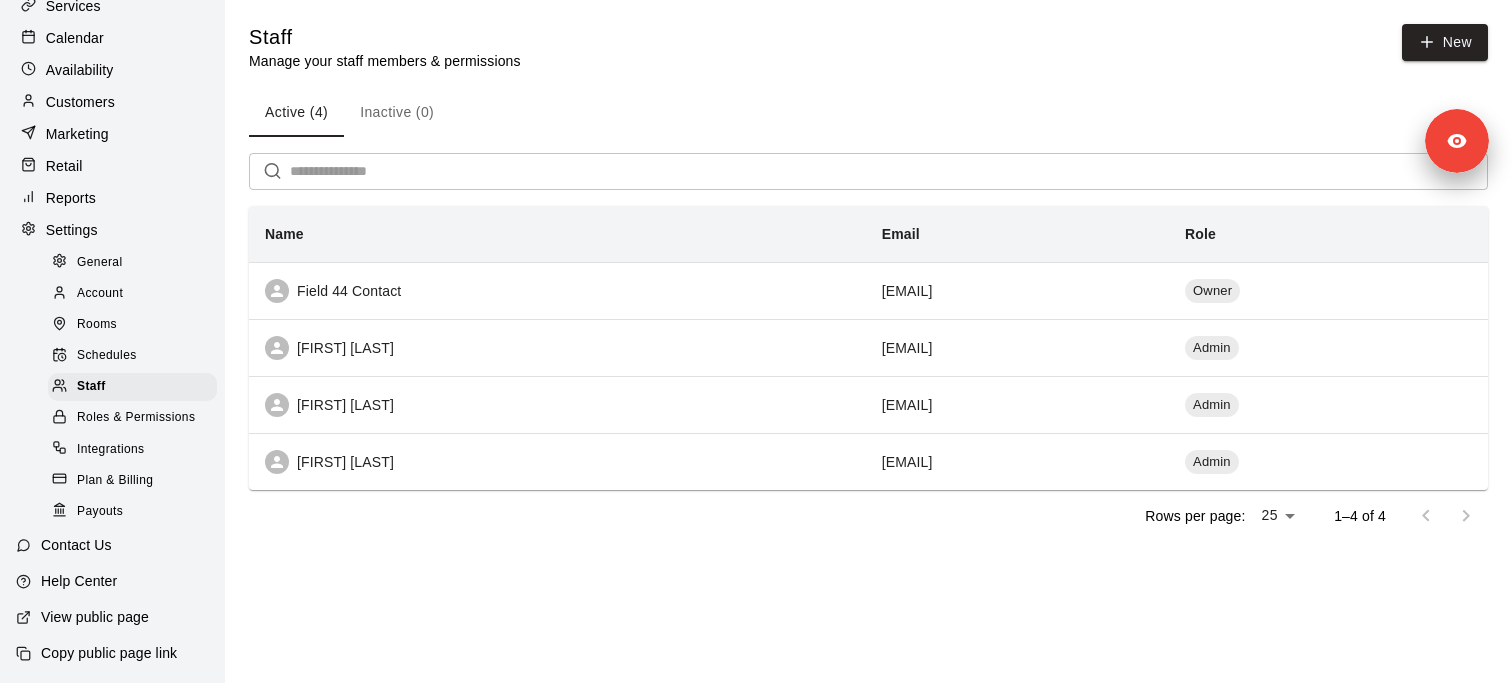 scroll, scrollTop: 0, scrollLeft: 0, axis: both 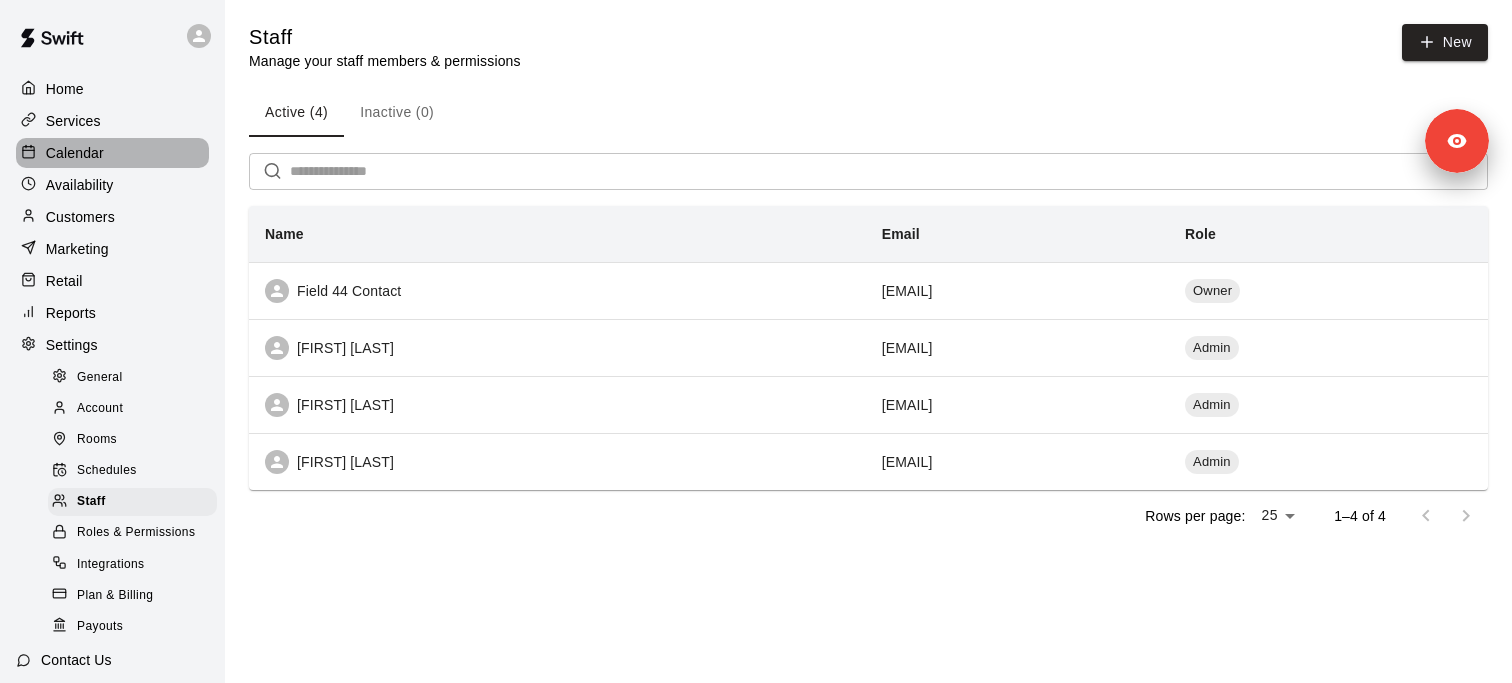 click on "Calendar" at bounding box center (75, 153) 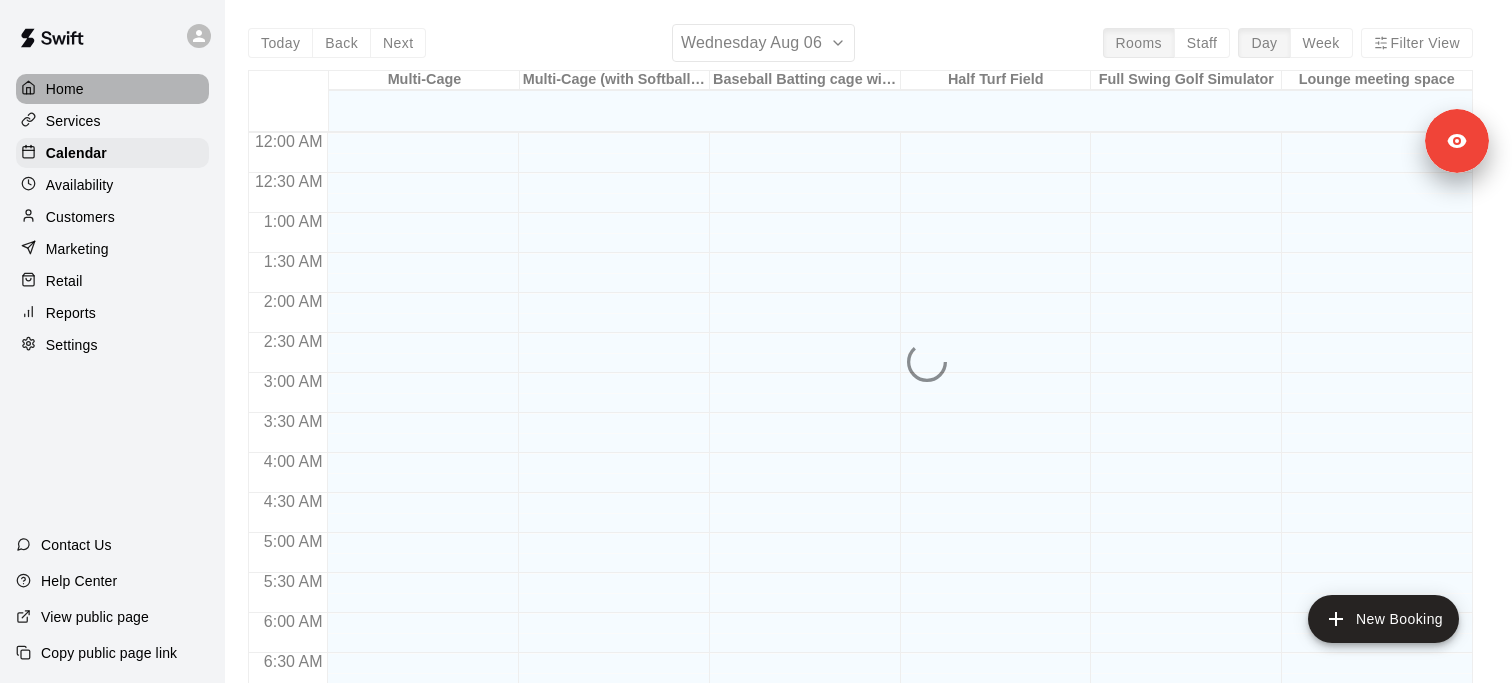 click on "Home" at bounding box center [112, 89] 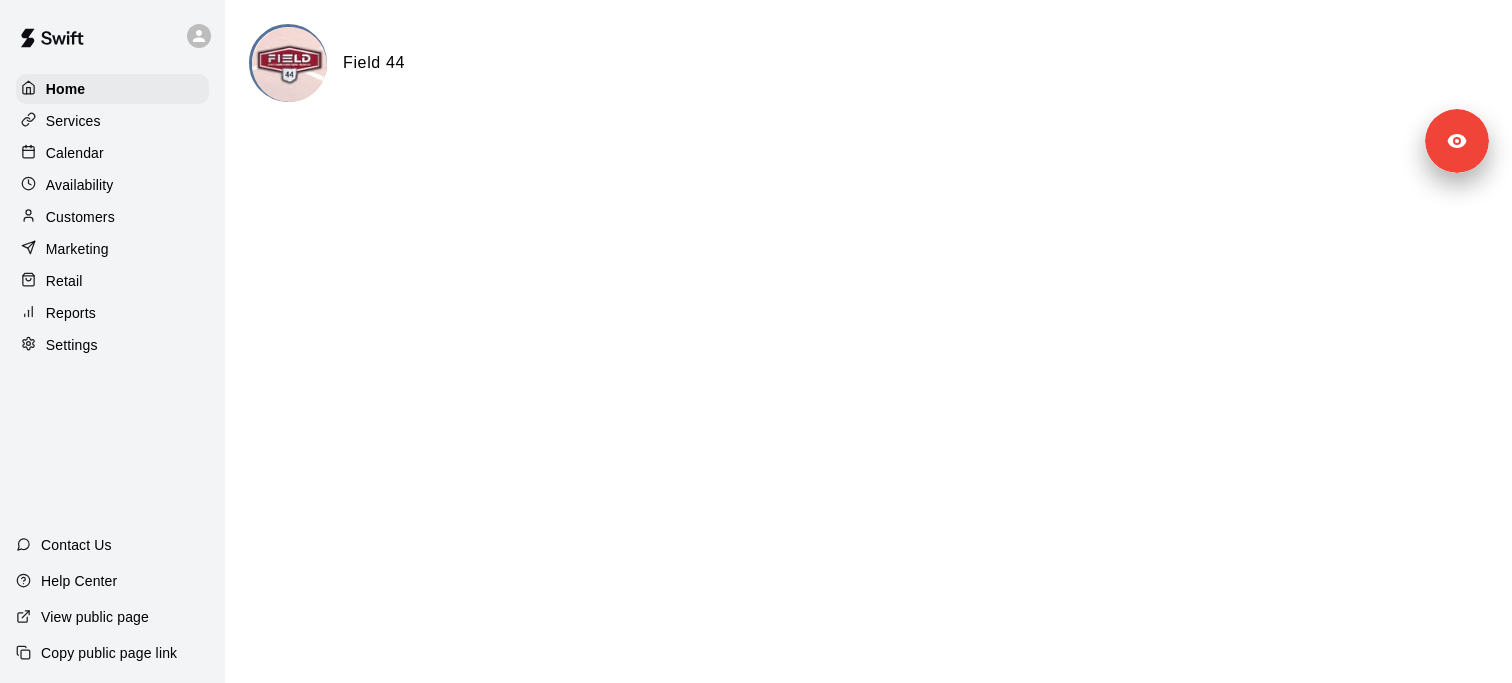 click on "Services" at bounding box center (112, 121) 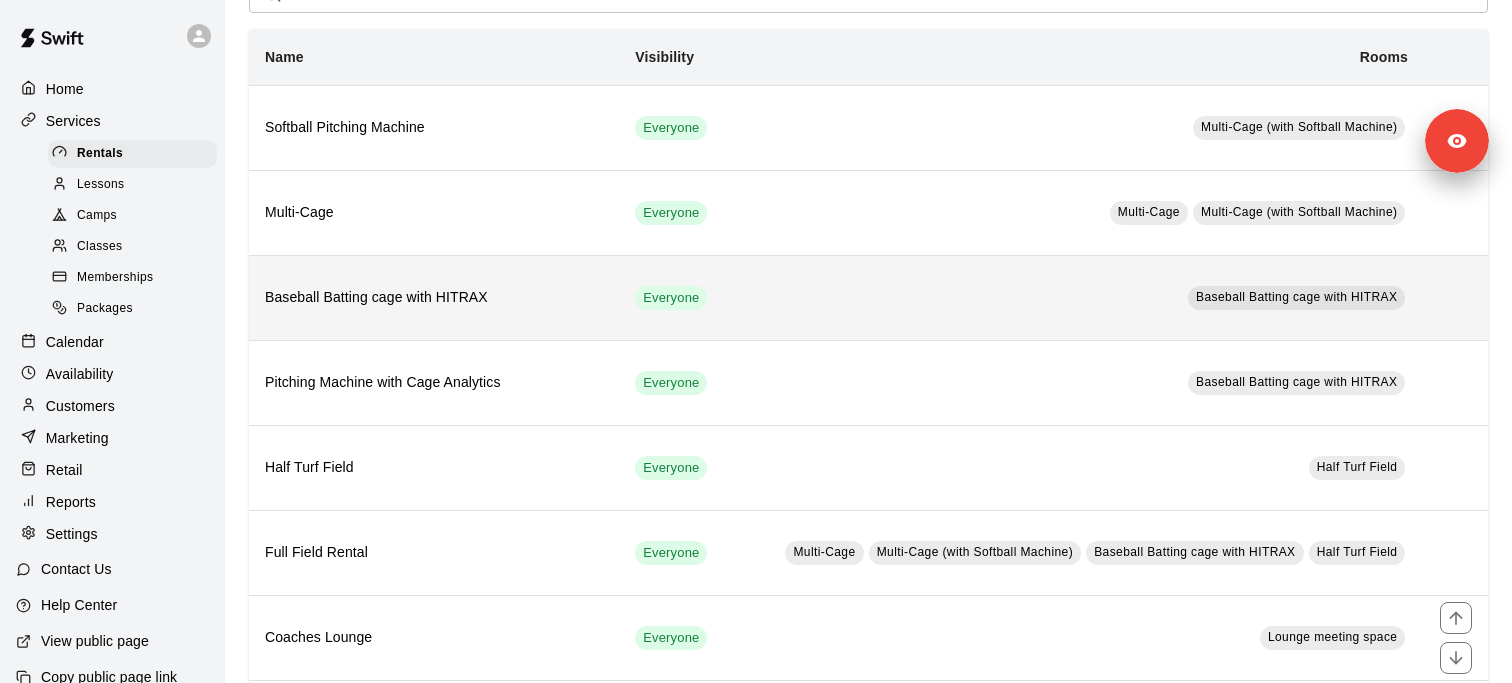 scroll, scrollTop: 109, scrollLeft: 0, axis: vertical 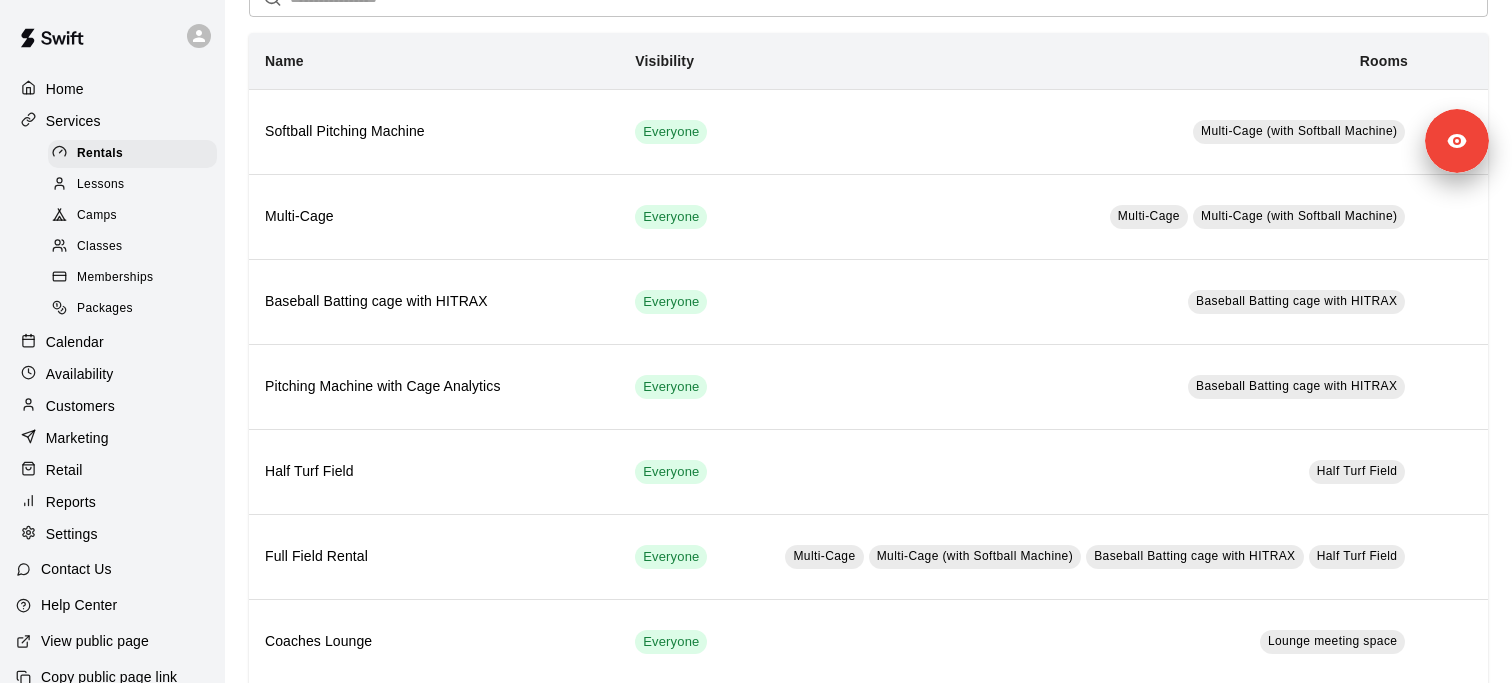 click on "Memberships" at bounding box center [132, 278] 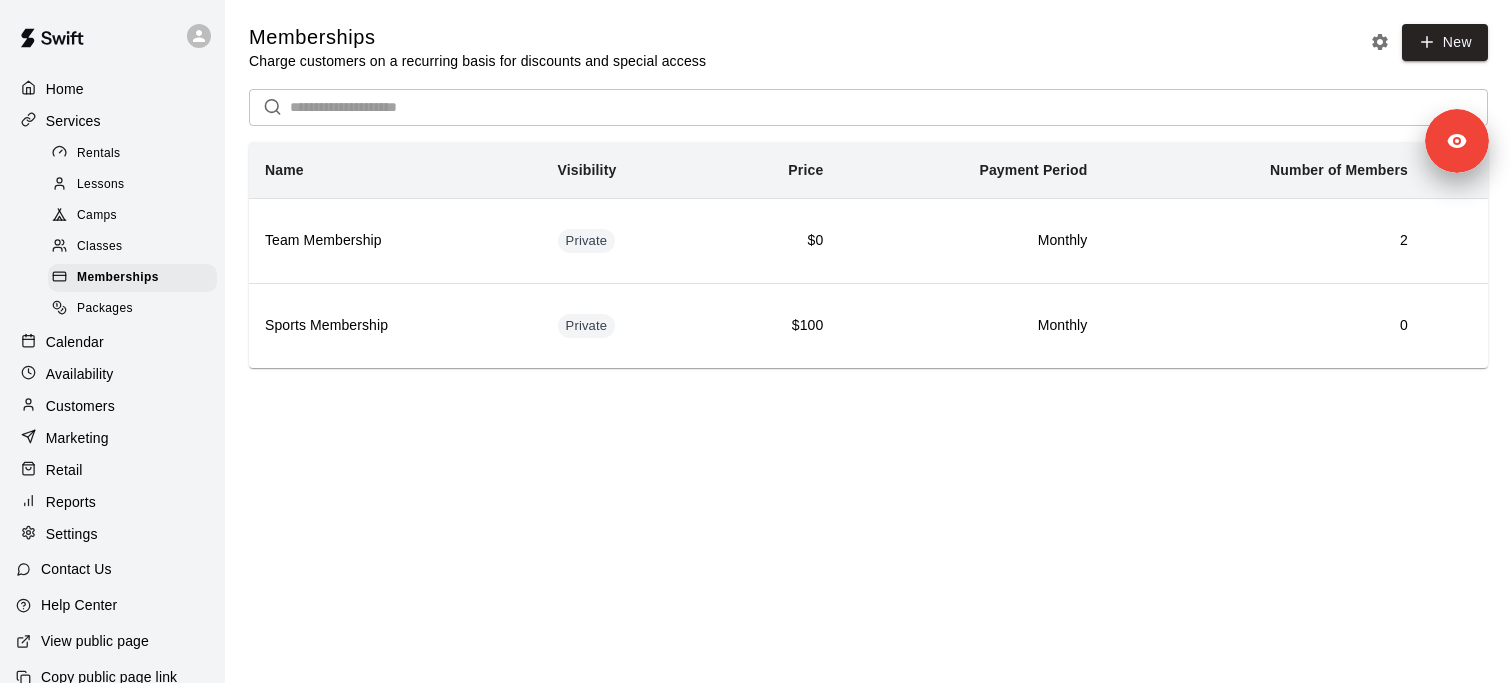 click on "Classes" at bounding box center [99, 247] 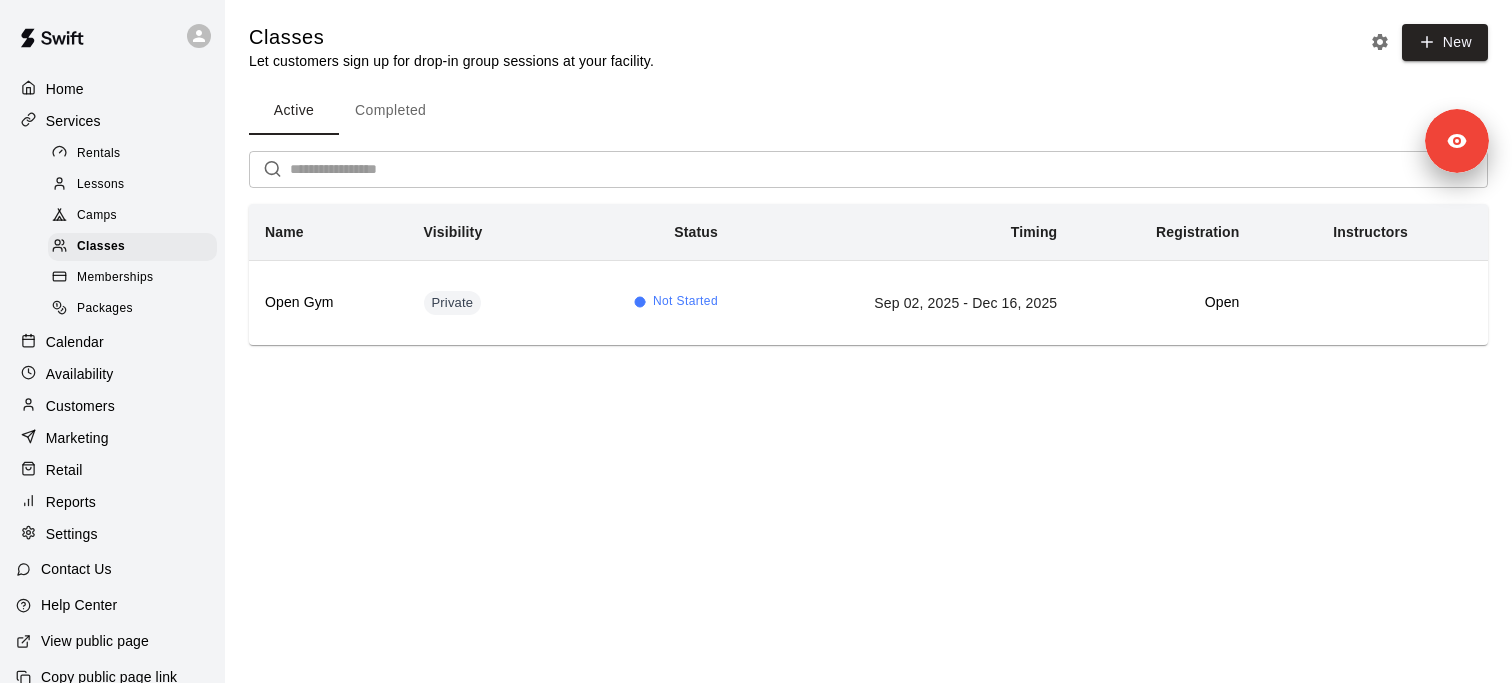 click on "Camps" at bounding box center (132, 216) 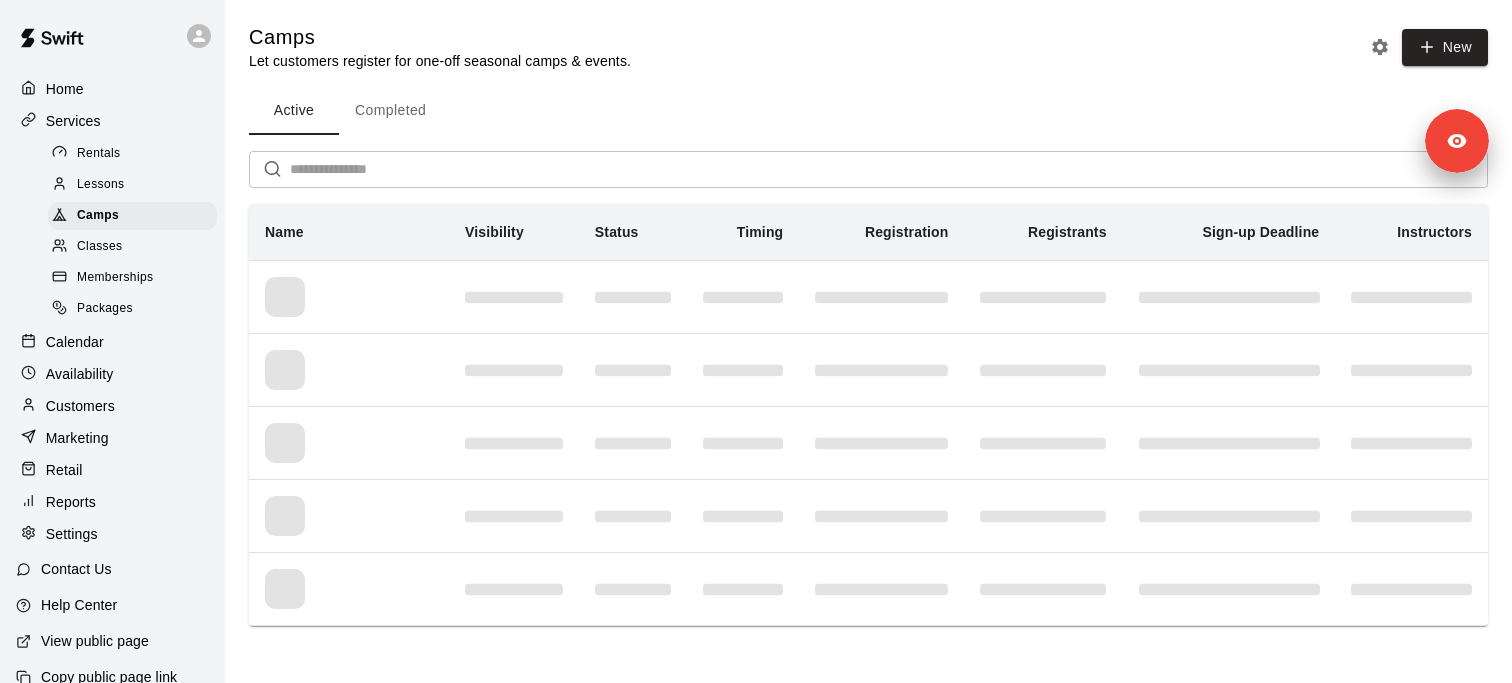 click on "Lessons" at bounding box center [132, 185] 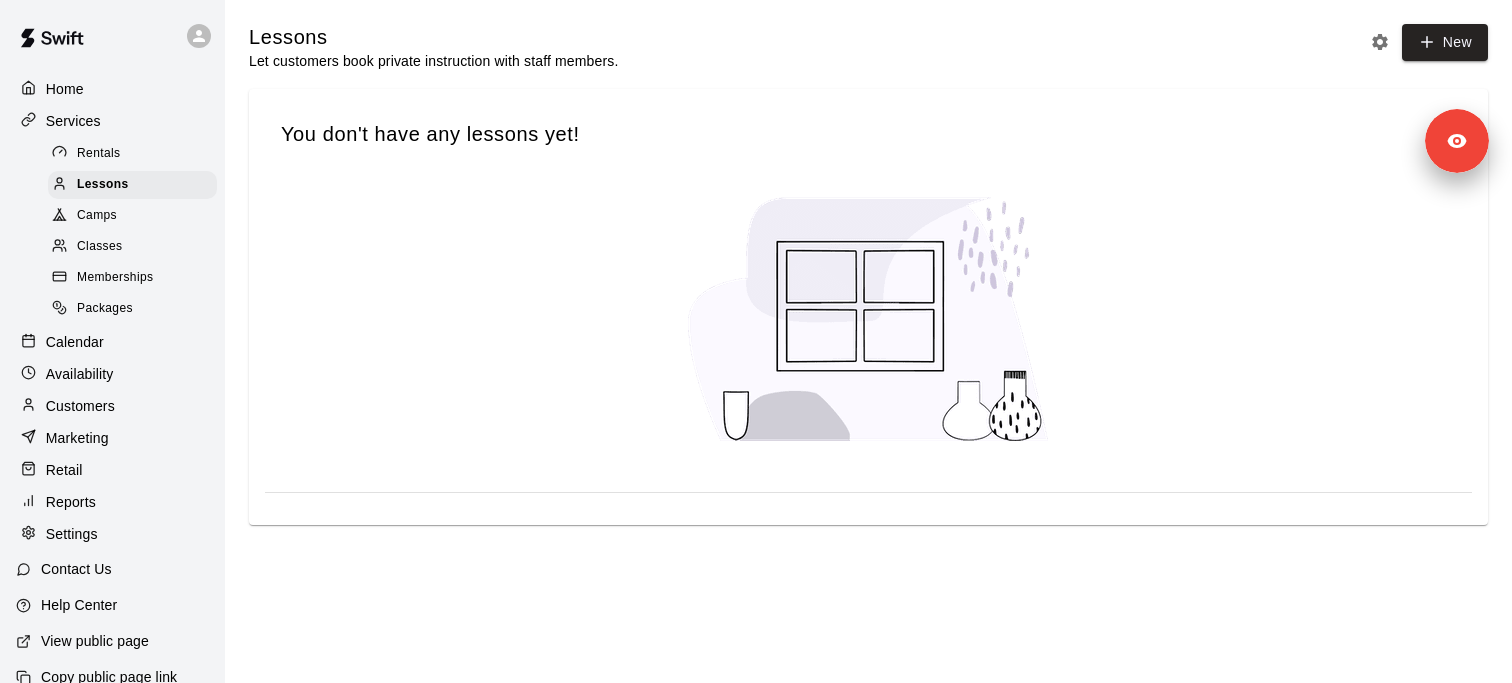 click on "Memberships" at bounding box center (132, 278) 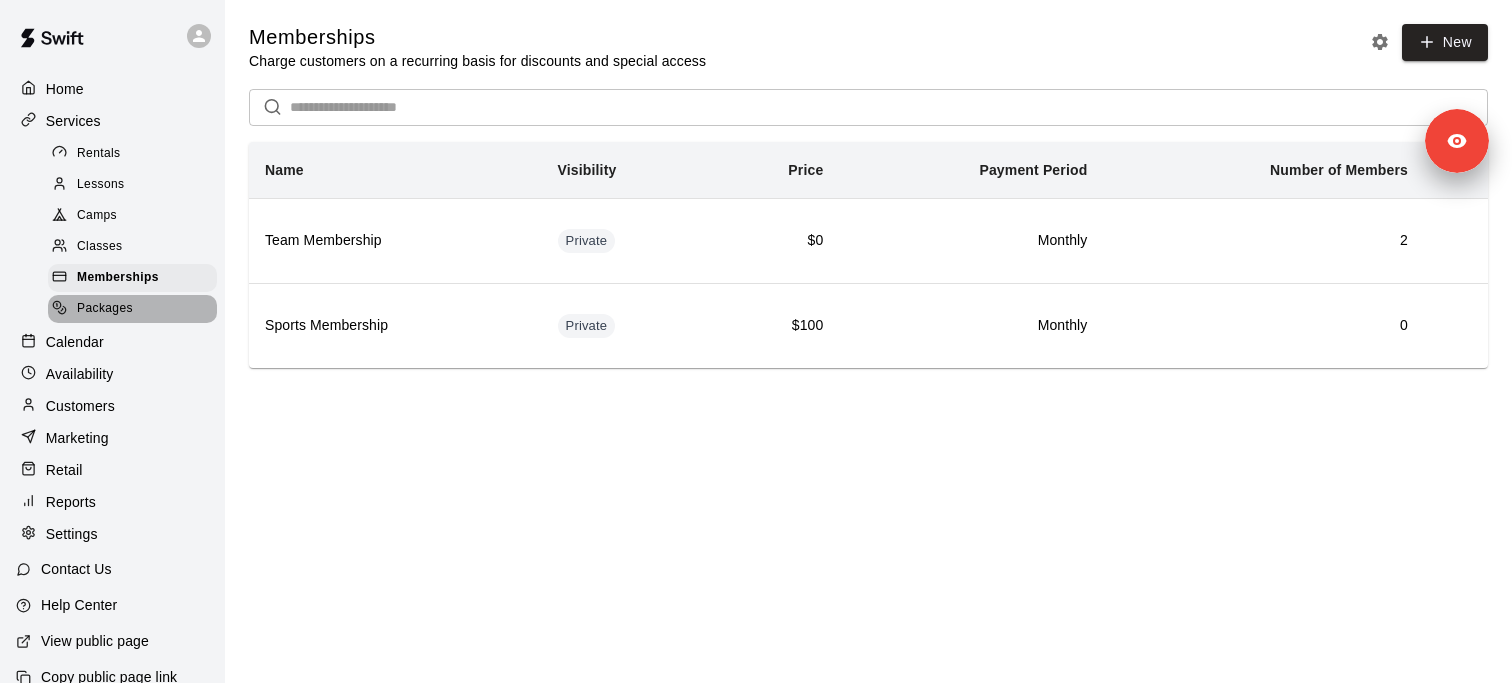 click on "Packages" at bounding box center [132, 309] 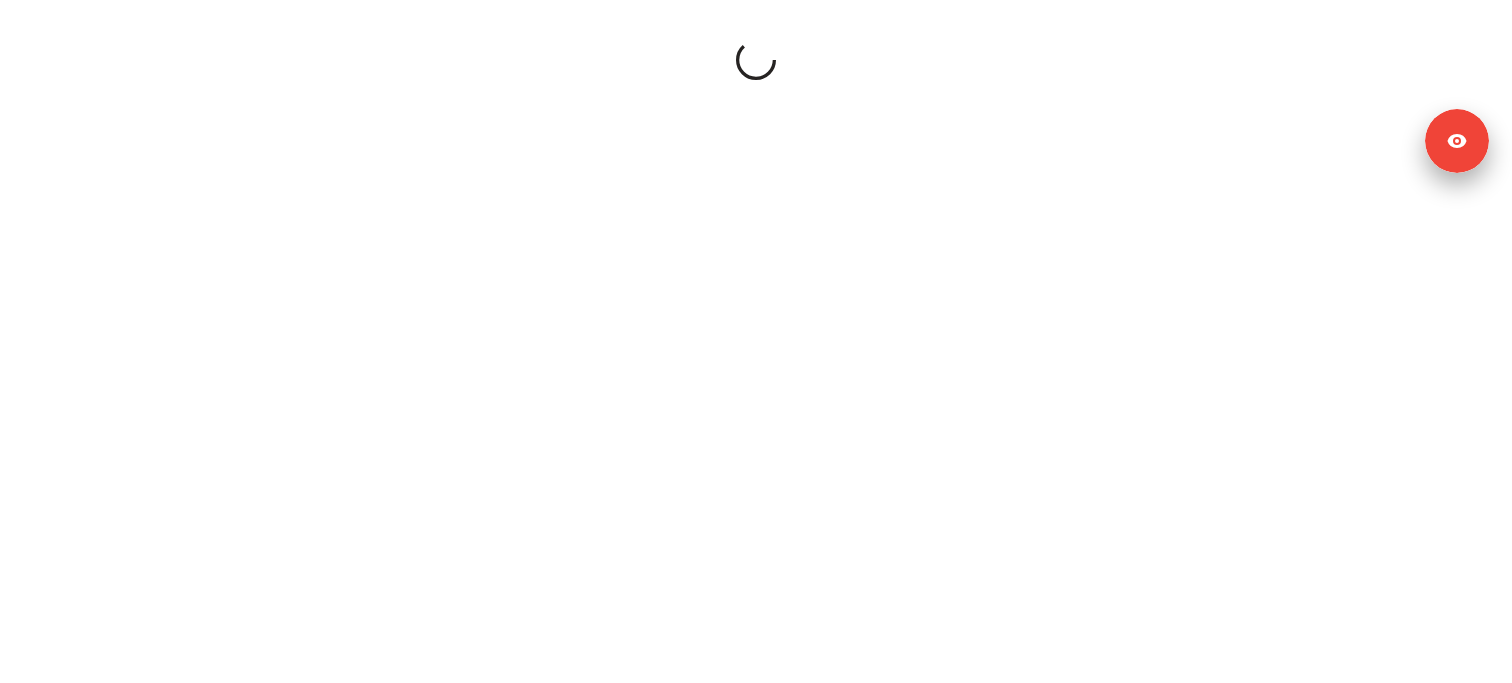 scroll, scrollTop: 0, scrollLeft: 0, axis: both 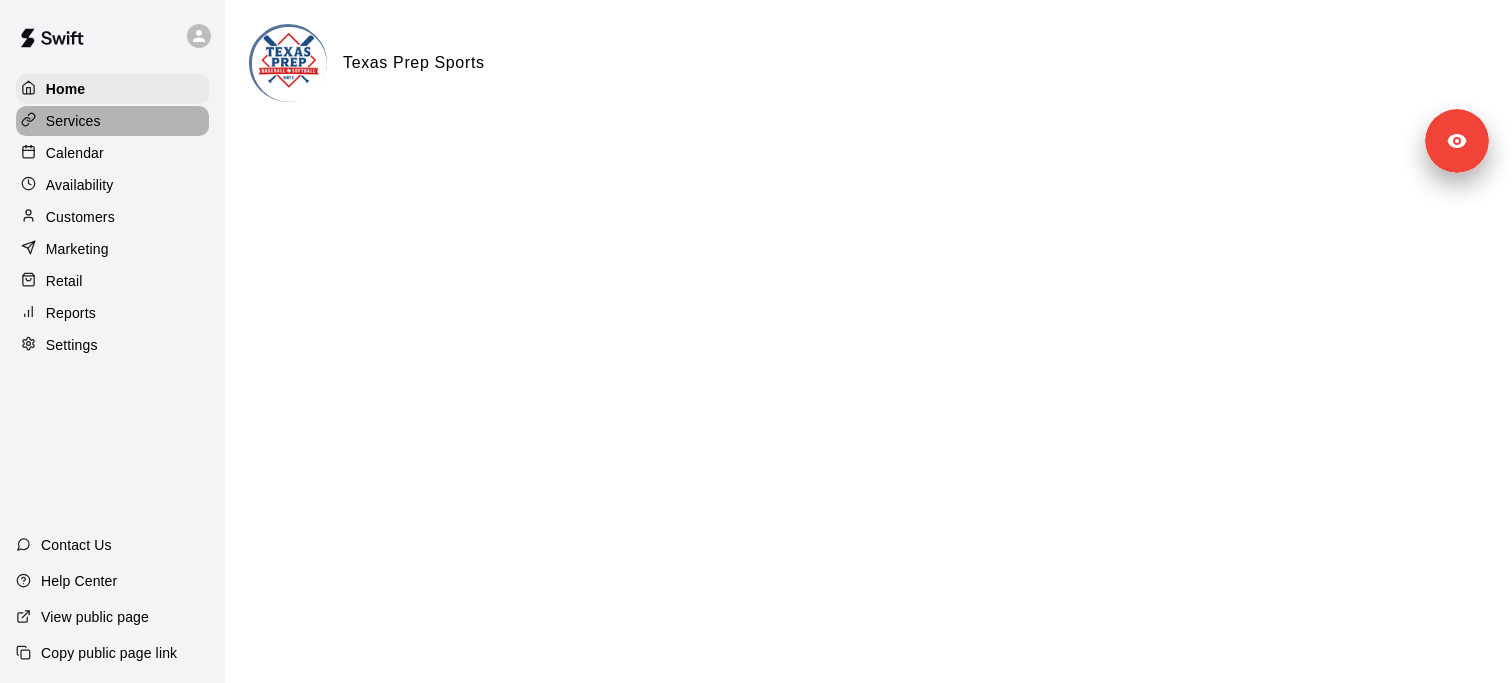 click on "Services" at bounding box center [112, 121] 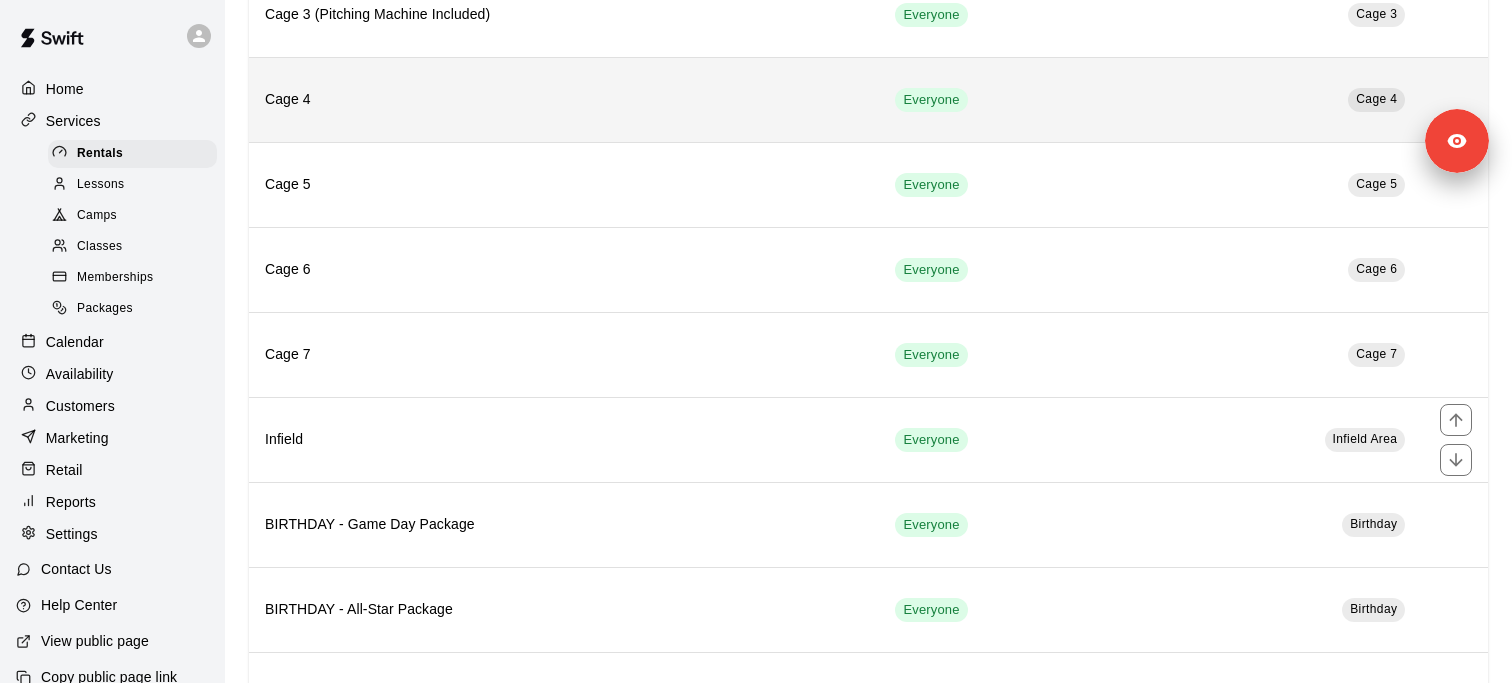 scroll, scrollTop: 0, scrollLeft: 0, axis: both 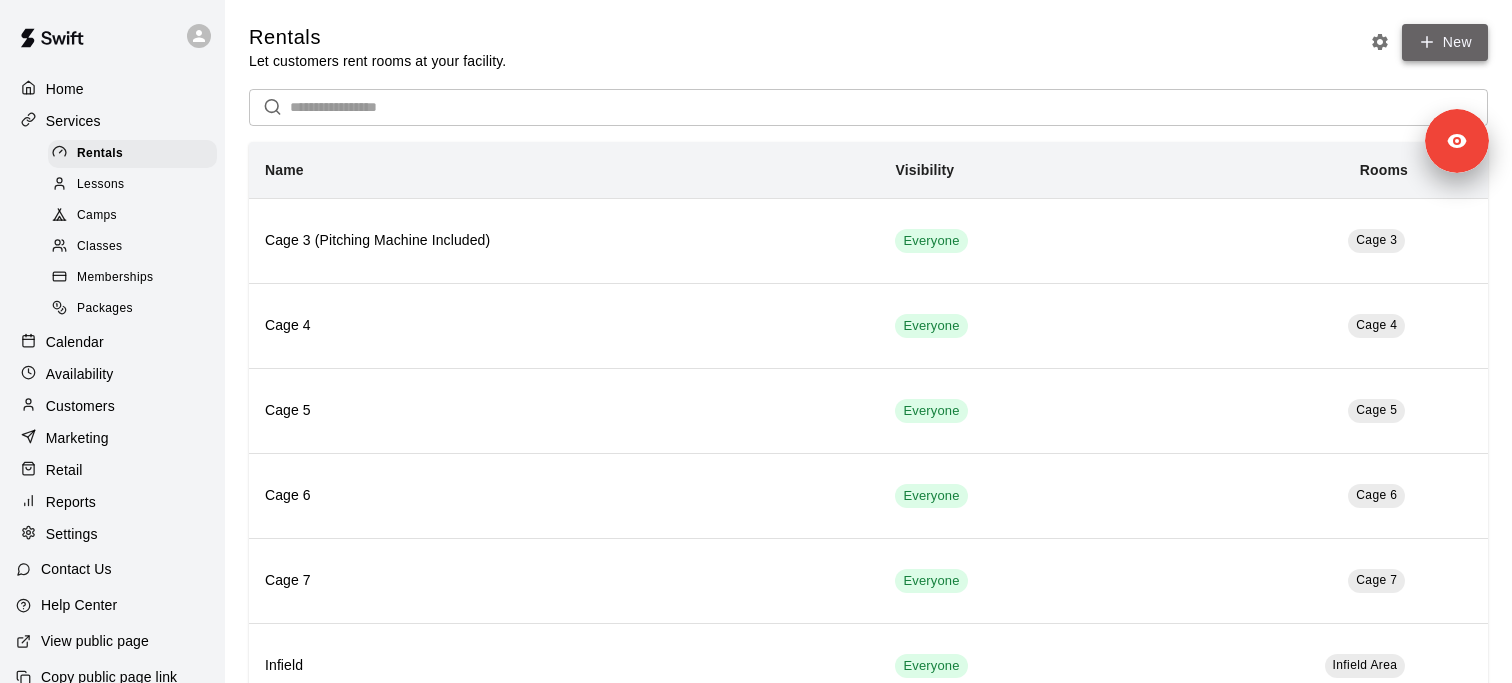 click on "New" at bounding box center (1445, 42) 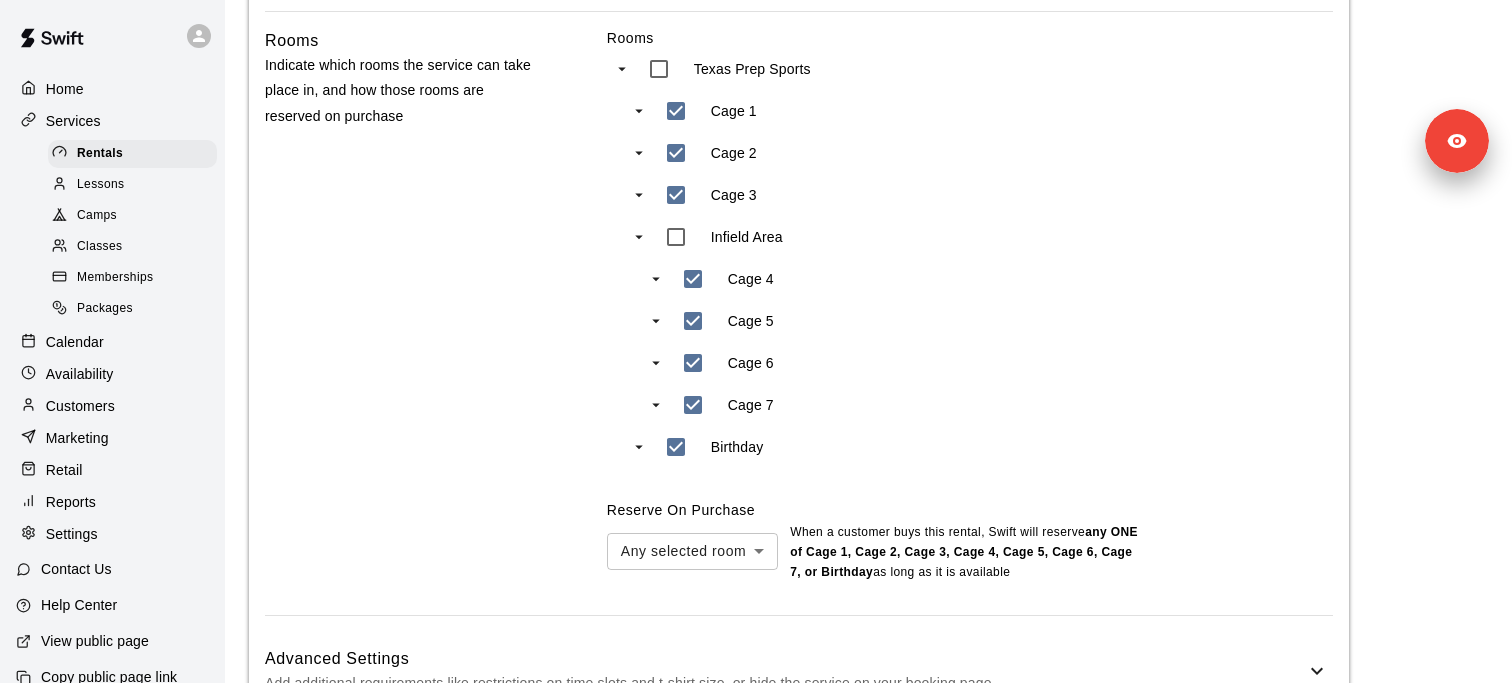 scroll, scrollTop: 810, scrollLeft: 0, axis: vertical 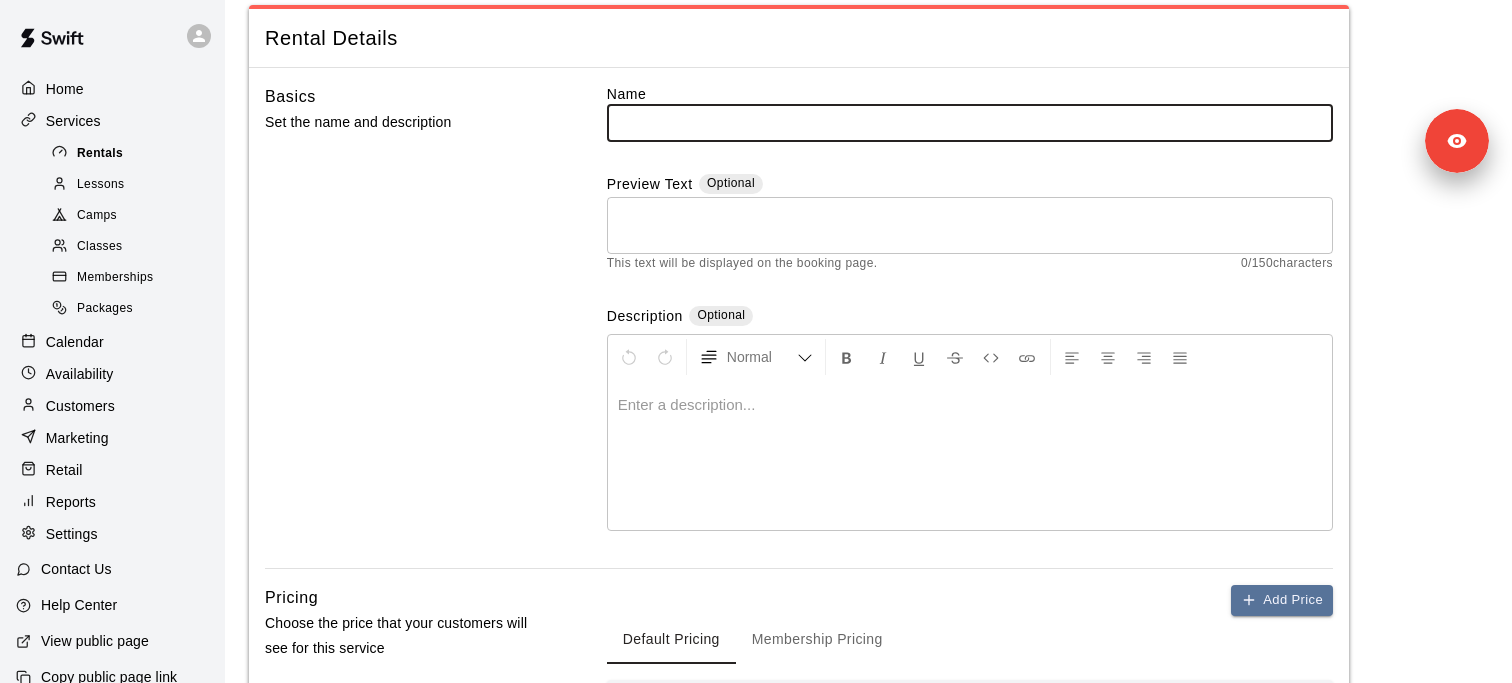 click on "Rentals" at bounding box center [132, 154] 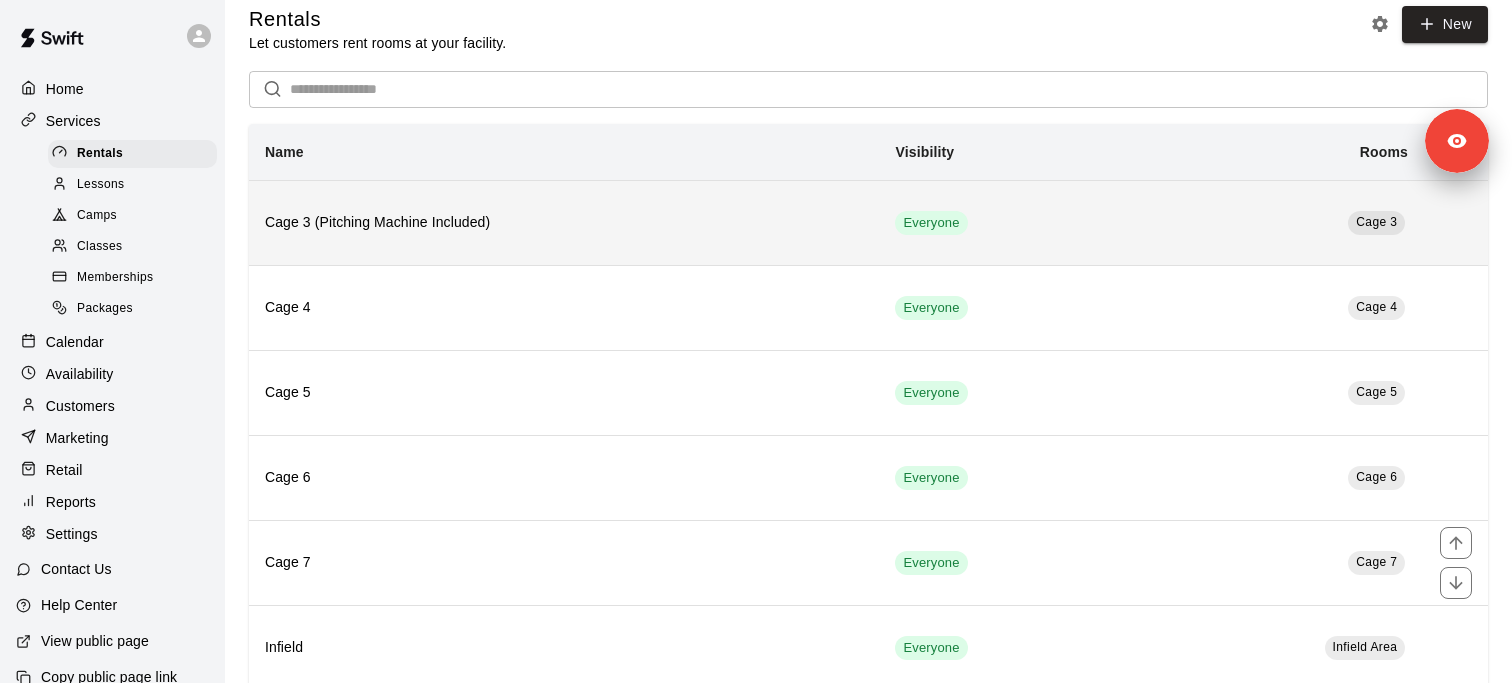 scroll, scrollTop: 0, scrollLeft: 0, axis: both 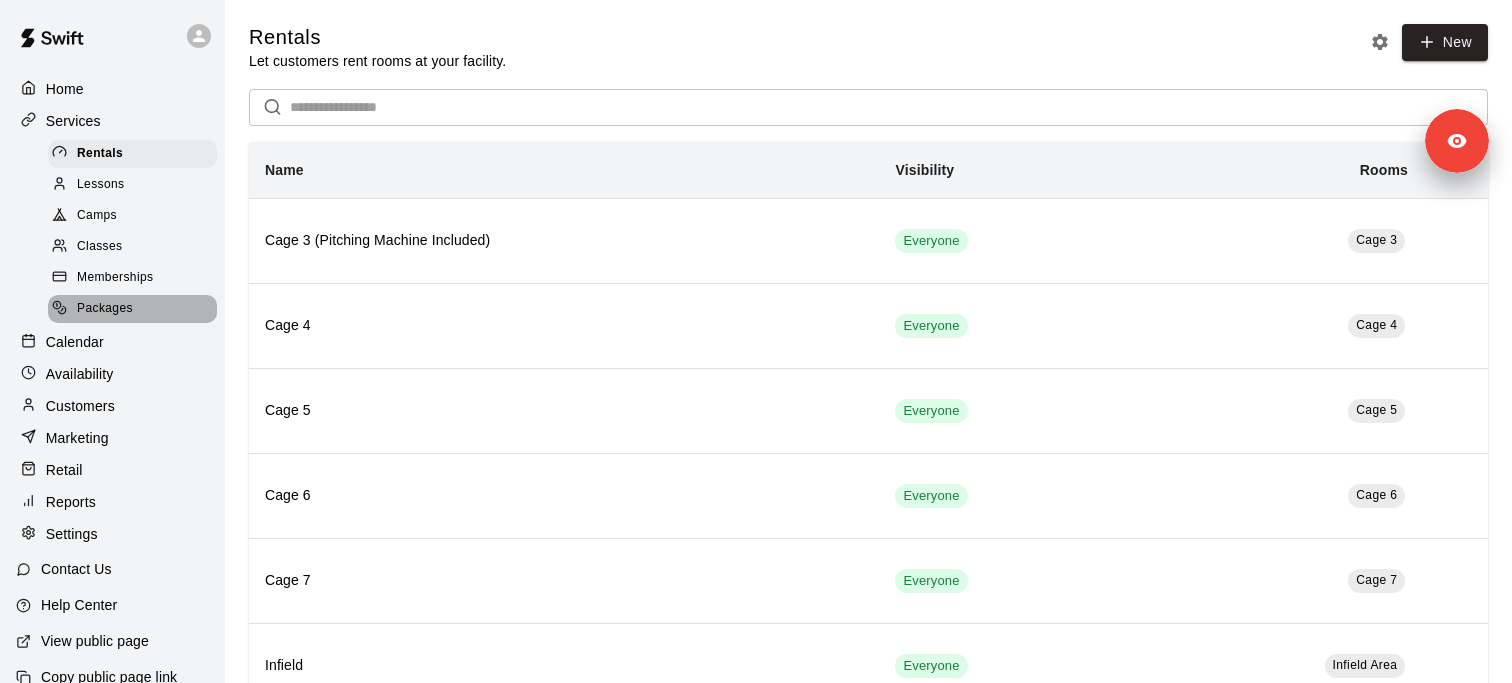 click on "Packages" at bounding box center [132, 309] 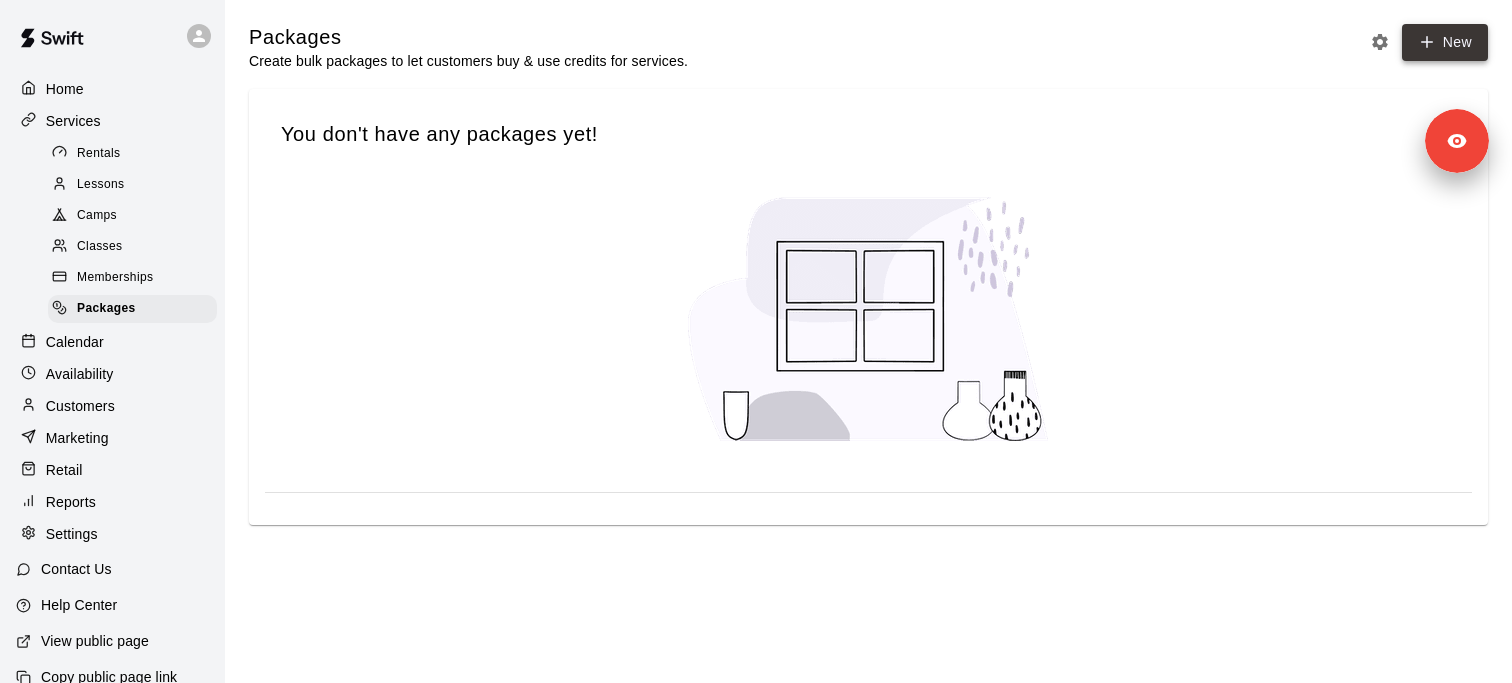 click on "New" at bounding box center (1445, 42) 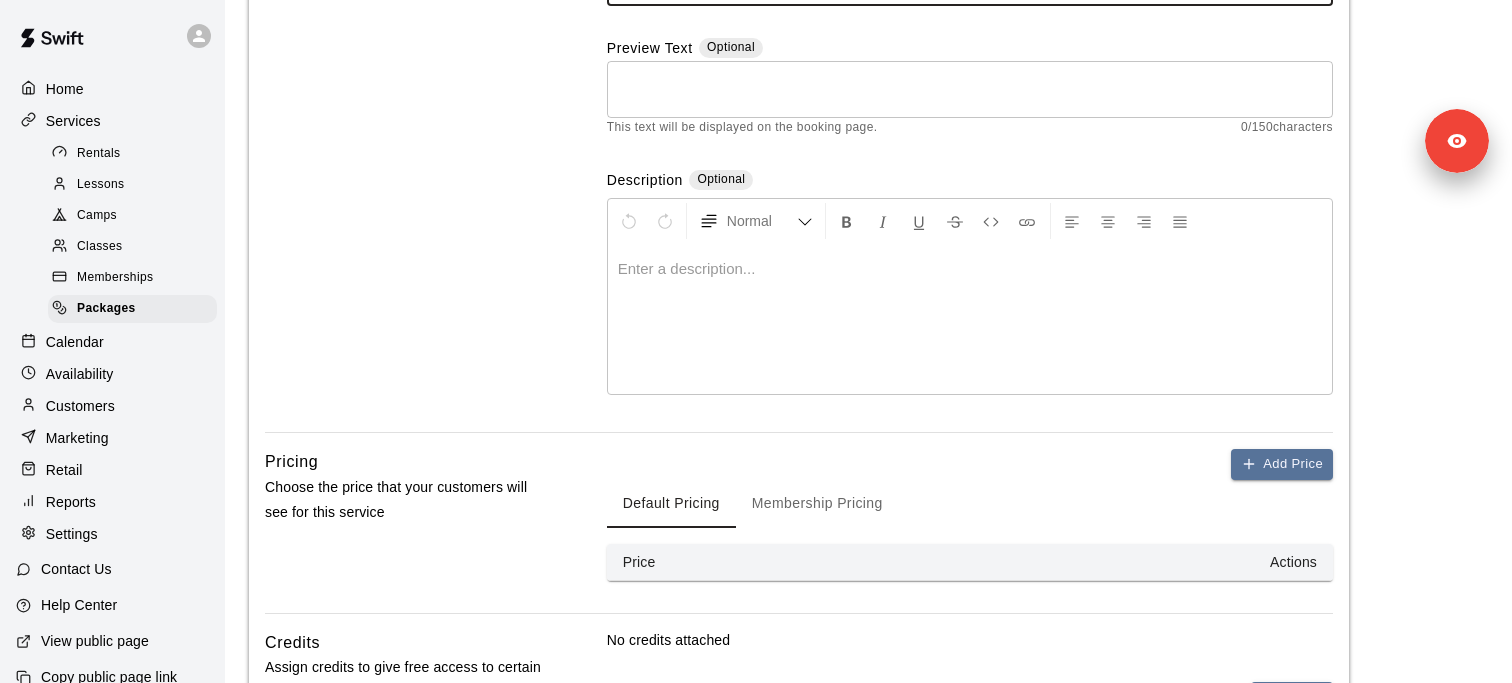 scroll, scrollTop: 411, scrollLeft: 0, axis: vertical 